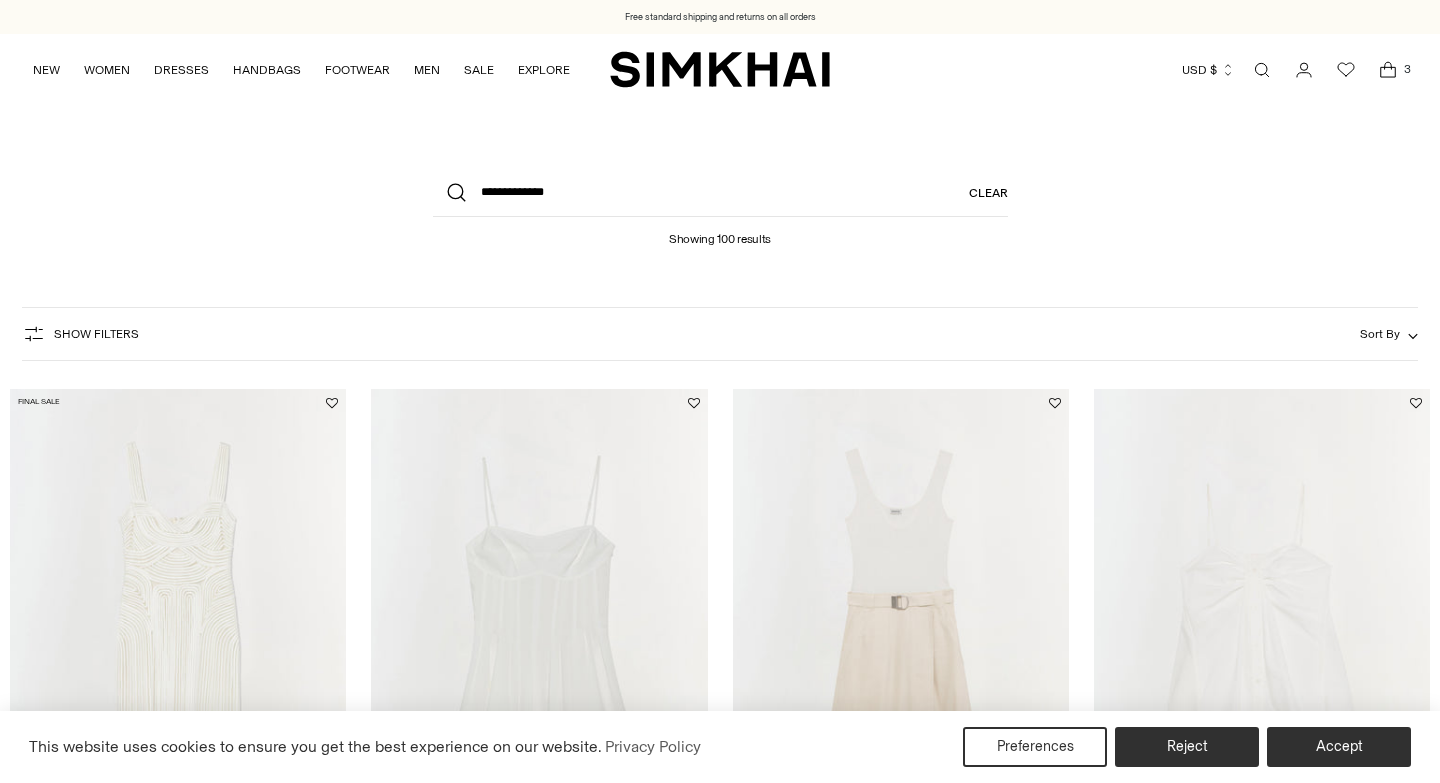 scroll, scrollTop: 802, scrollLeft: 0, axis: vertical 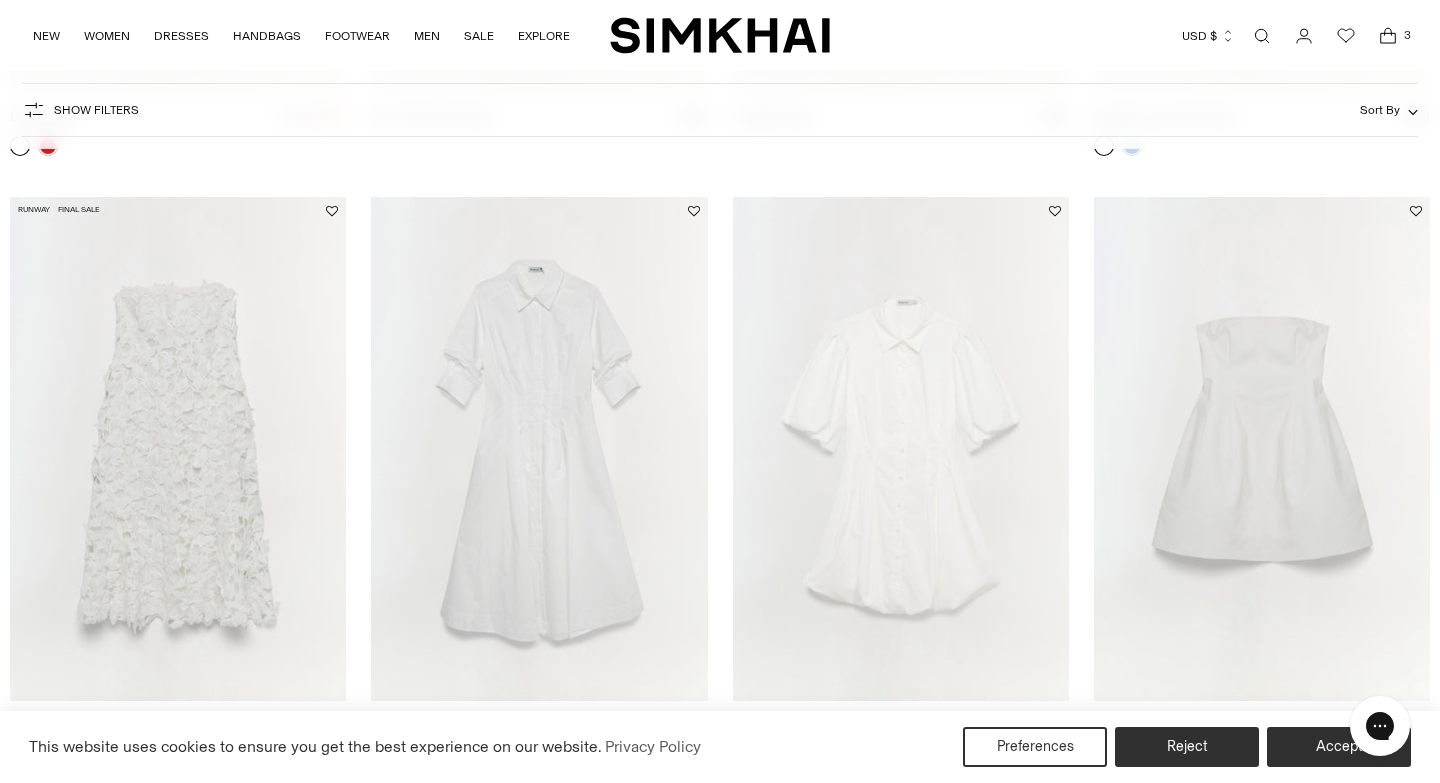 click 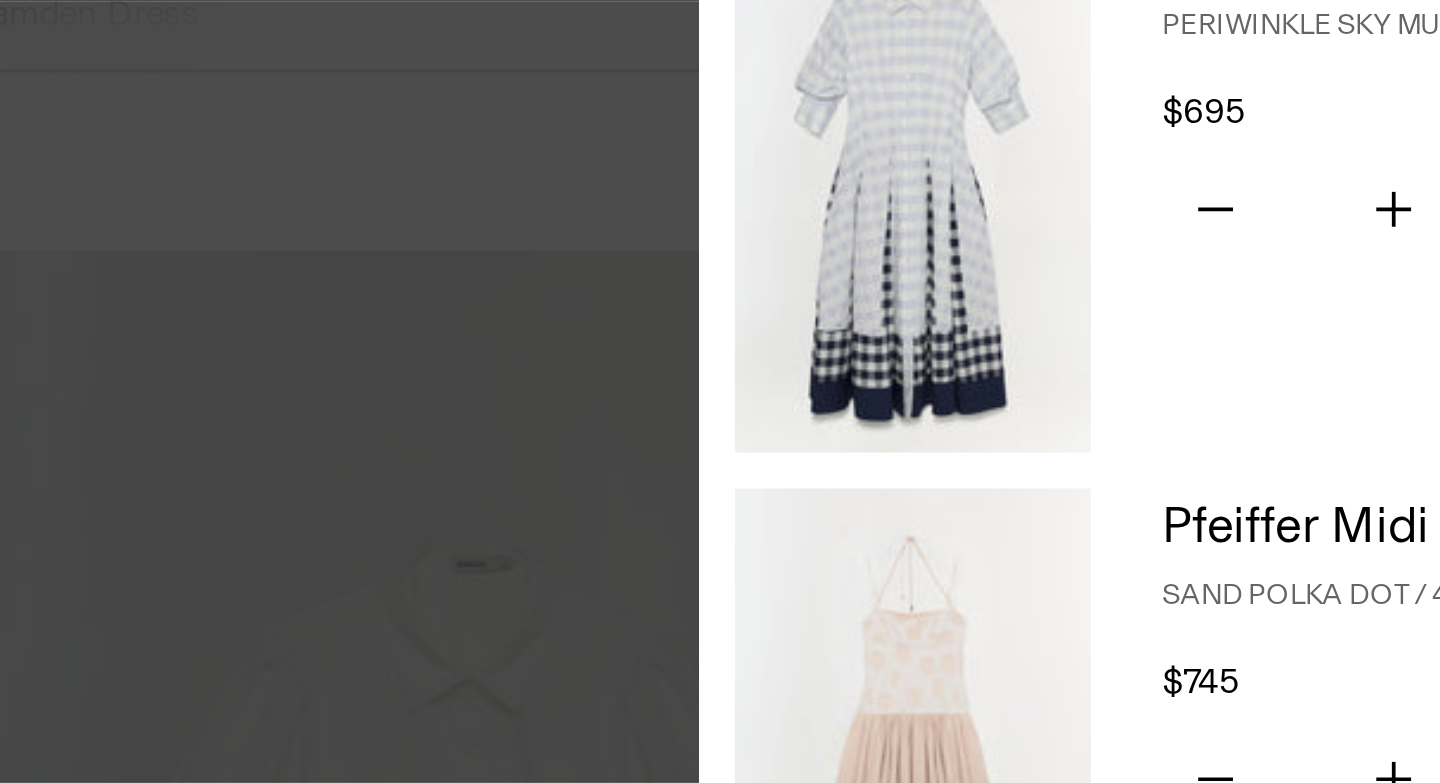 click at bounding box center (1052, 175) 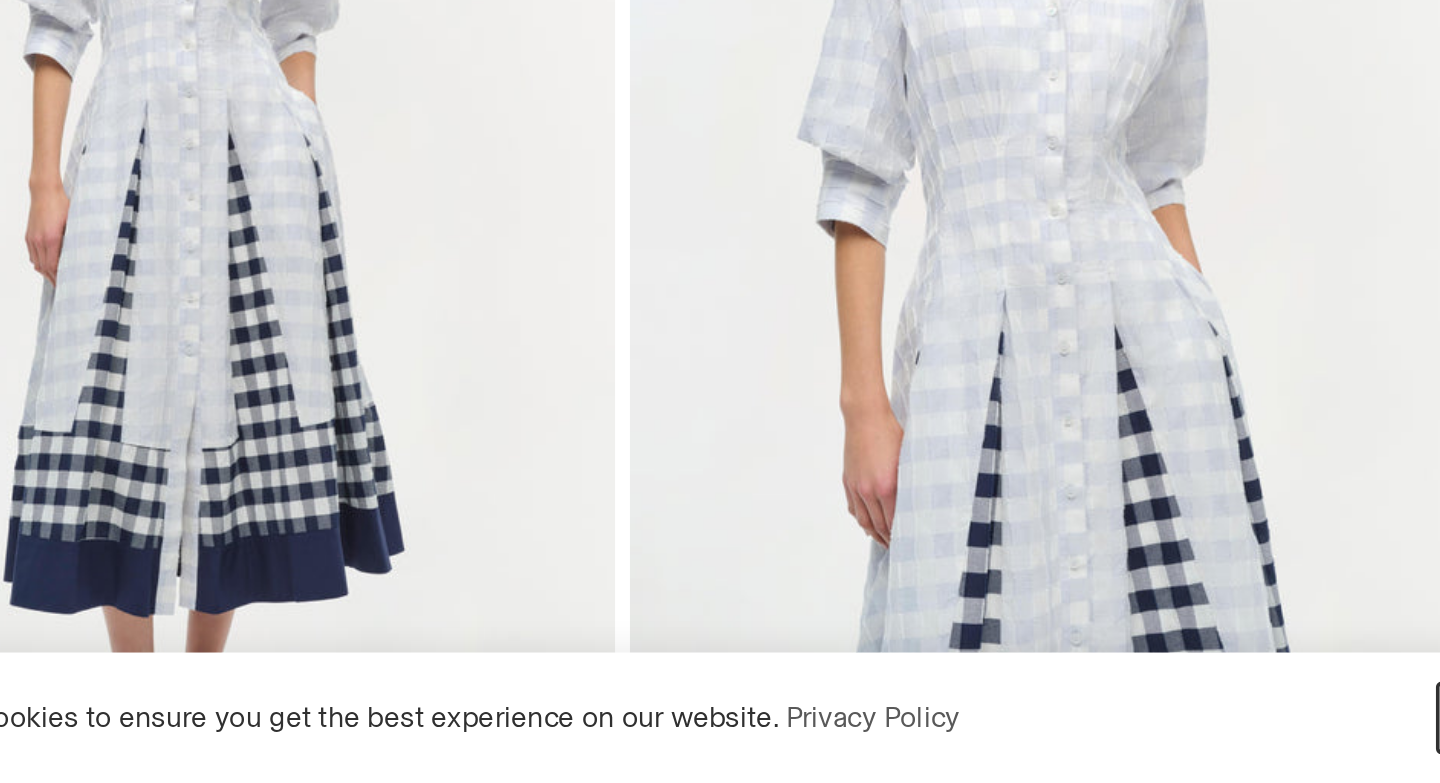 scroll, scrollTop: 26, scrollLeft: 0, axis: vertical 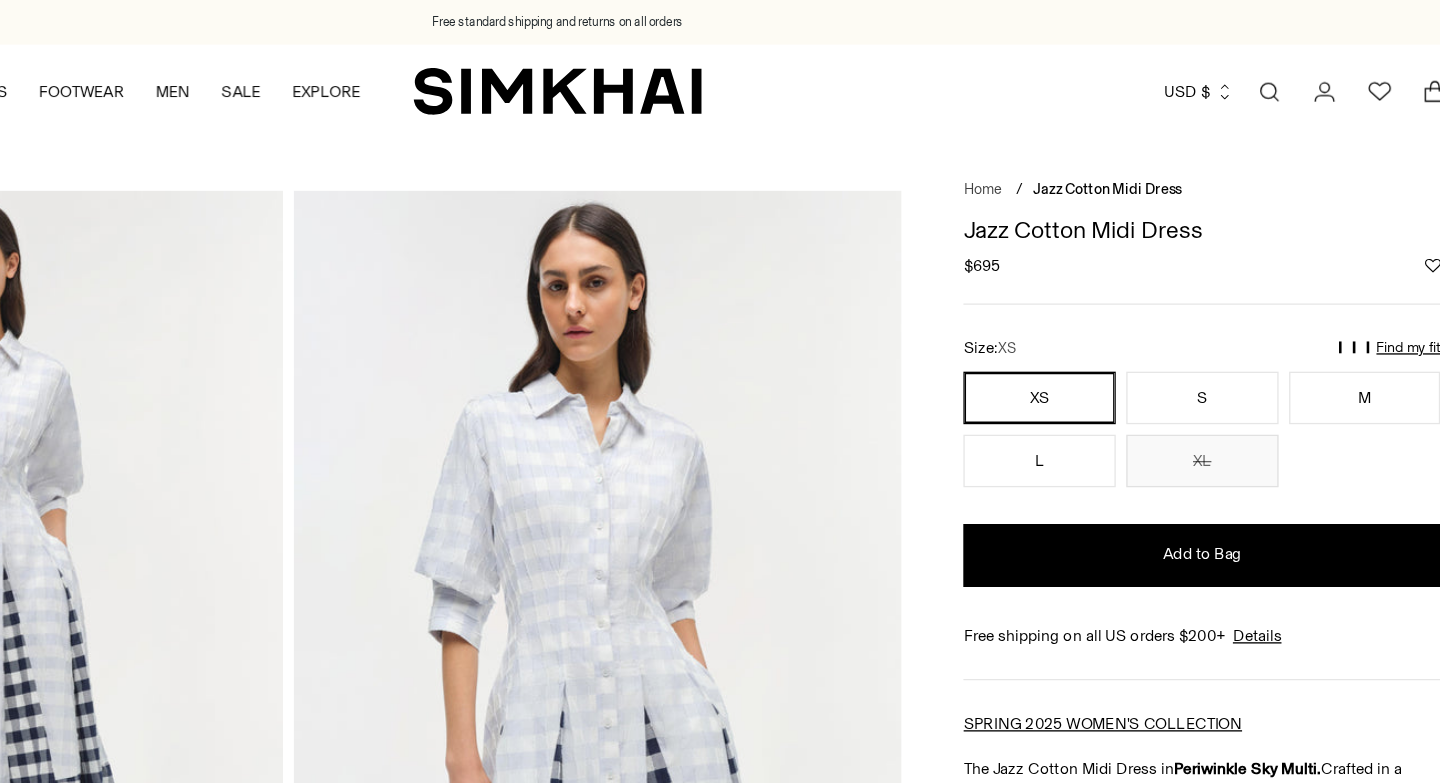 click 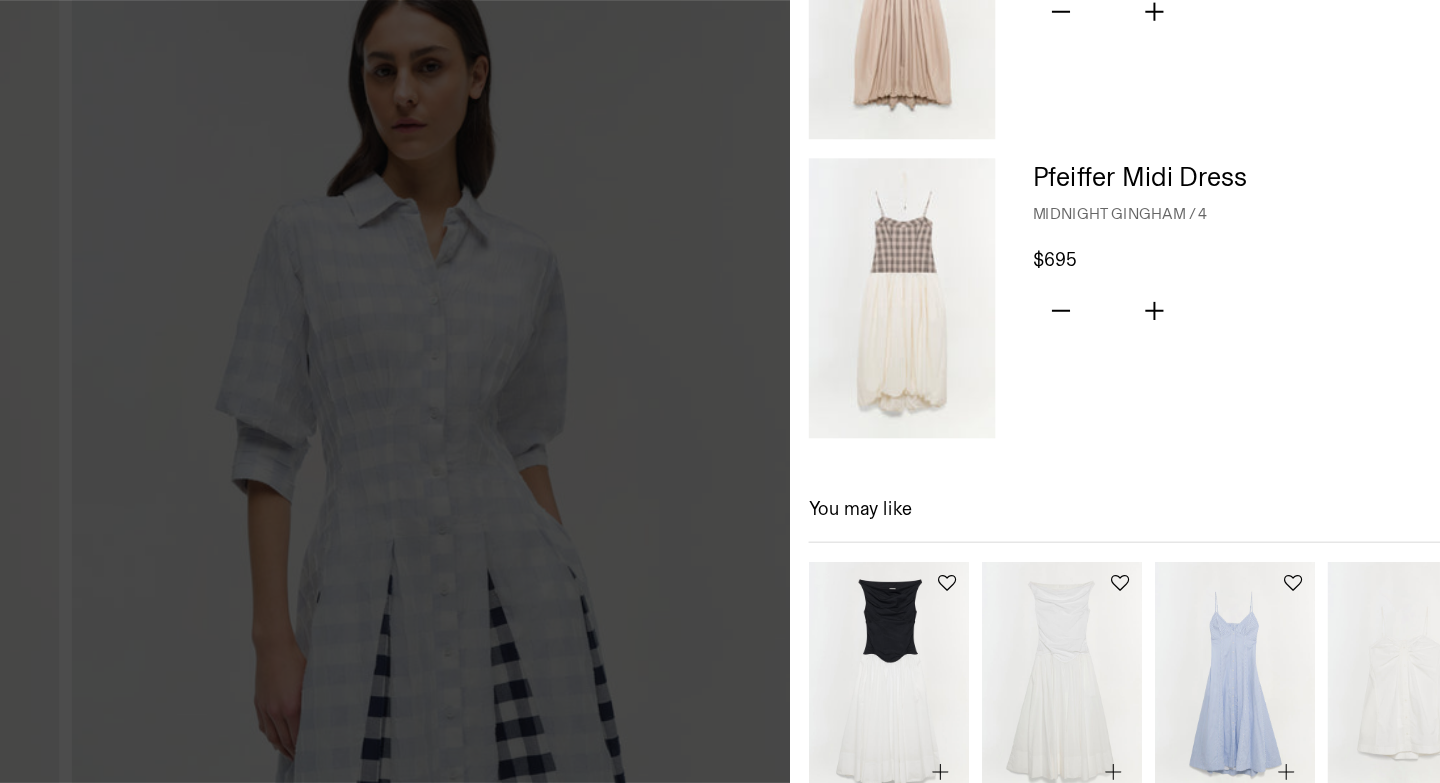 scroll, scrollTop: 0, scrollLeft: 0, axis: both 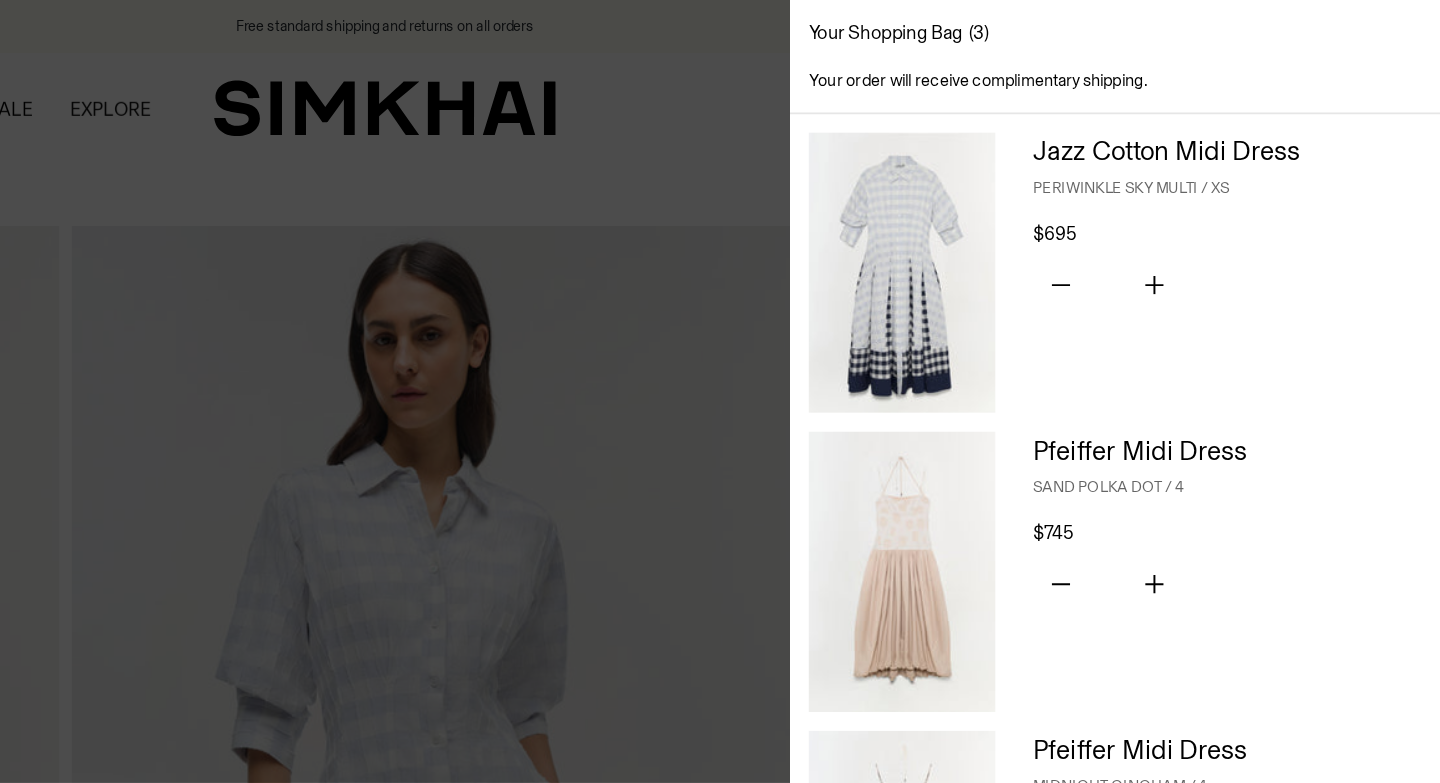 click on "Jazz Cotton Midi Dress" at bounding box center [1221, 97] 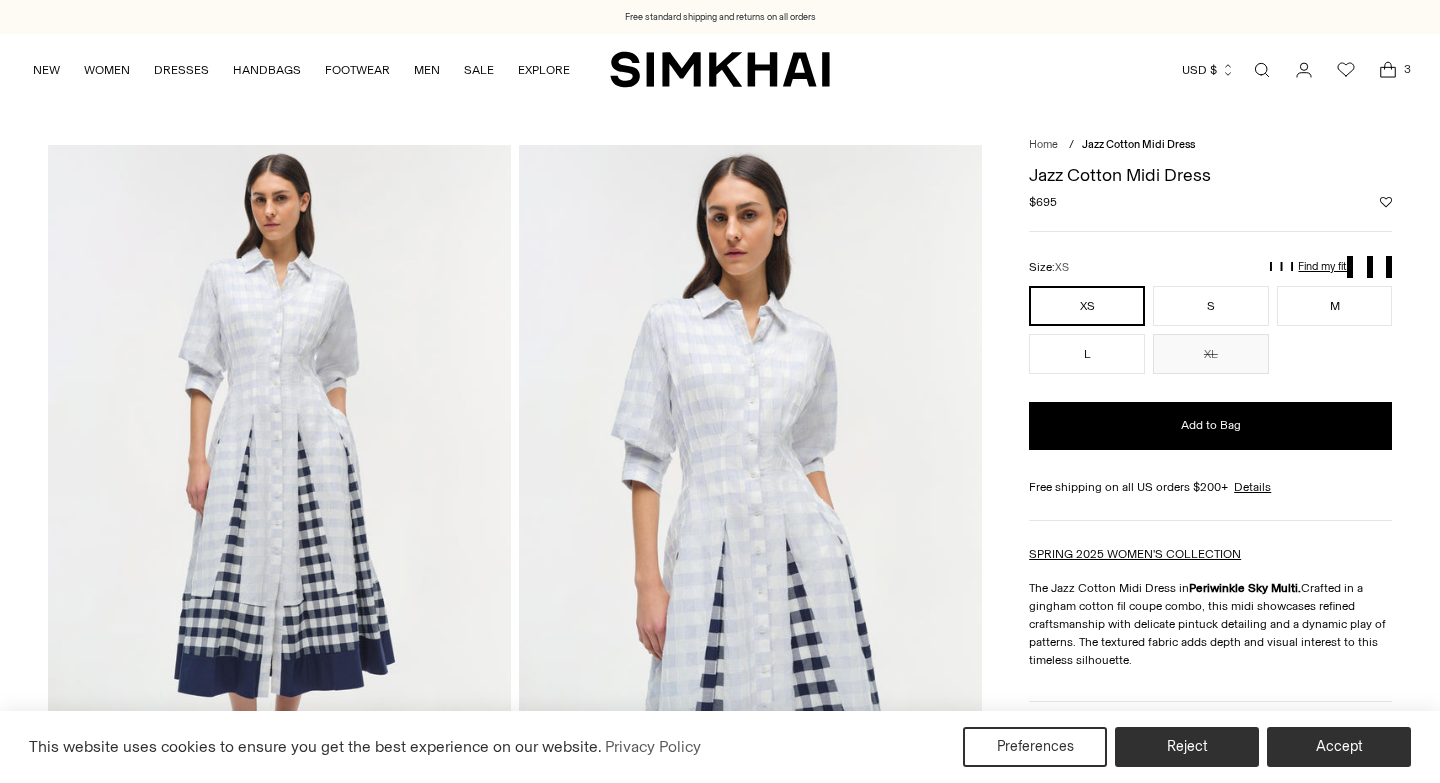 scroll, scrollTop: 0, scrollLeft: 0, axis: both 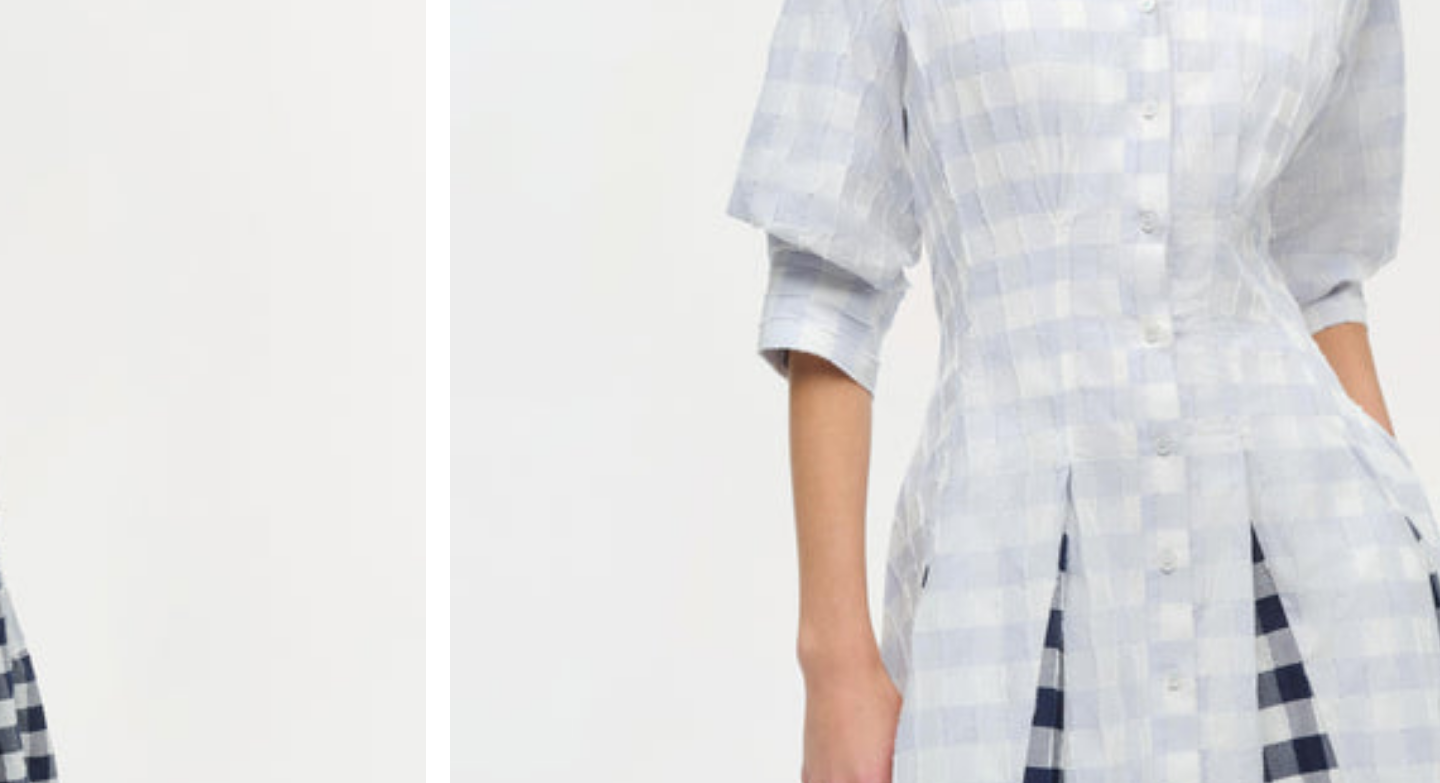 click at bounding box center [750, 492] 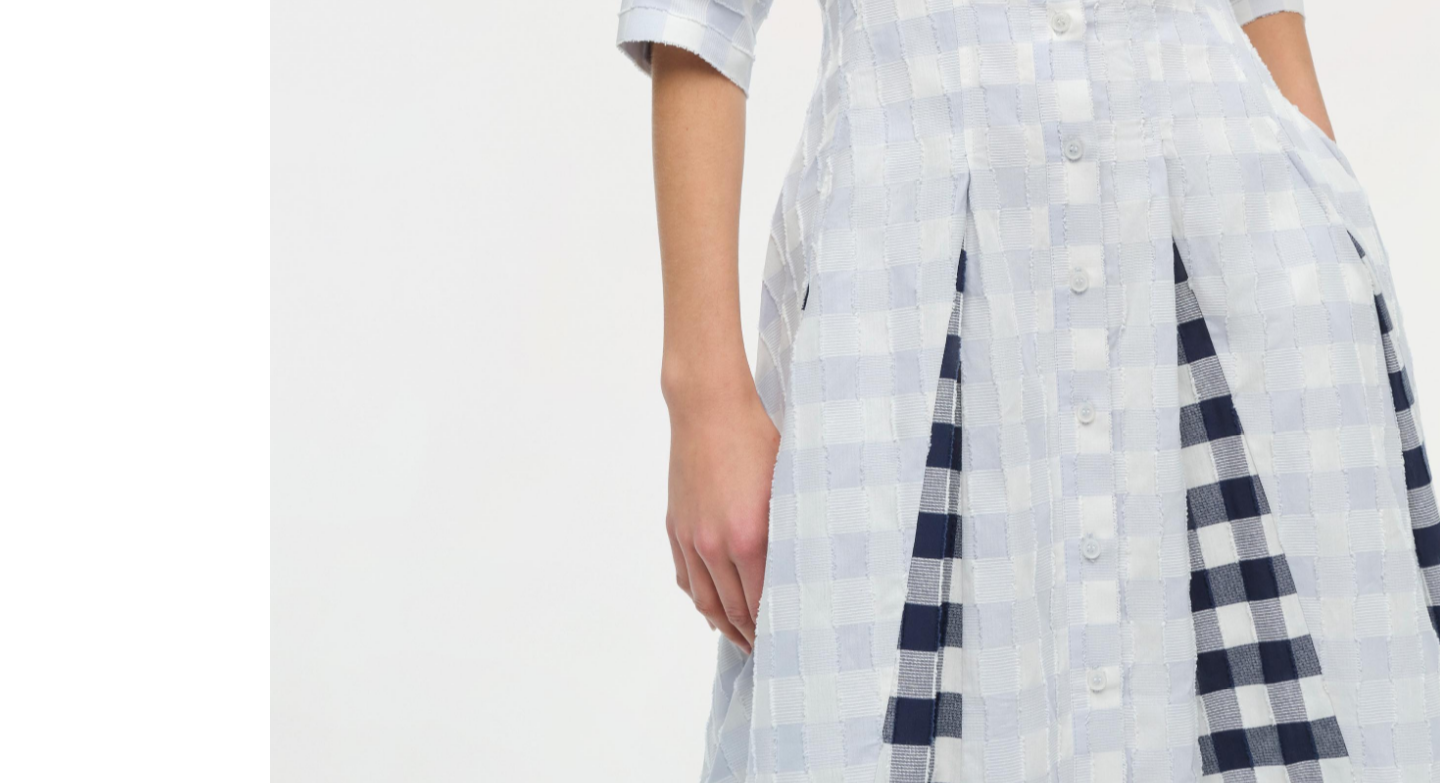 click at bounding box center (720, 391) 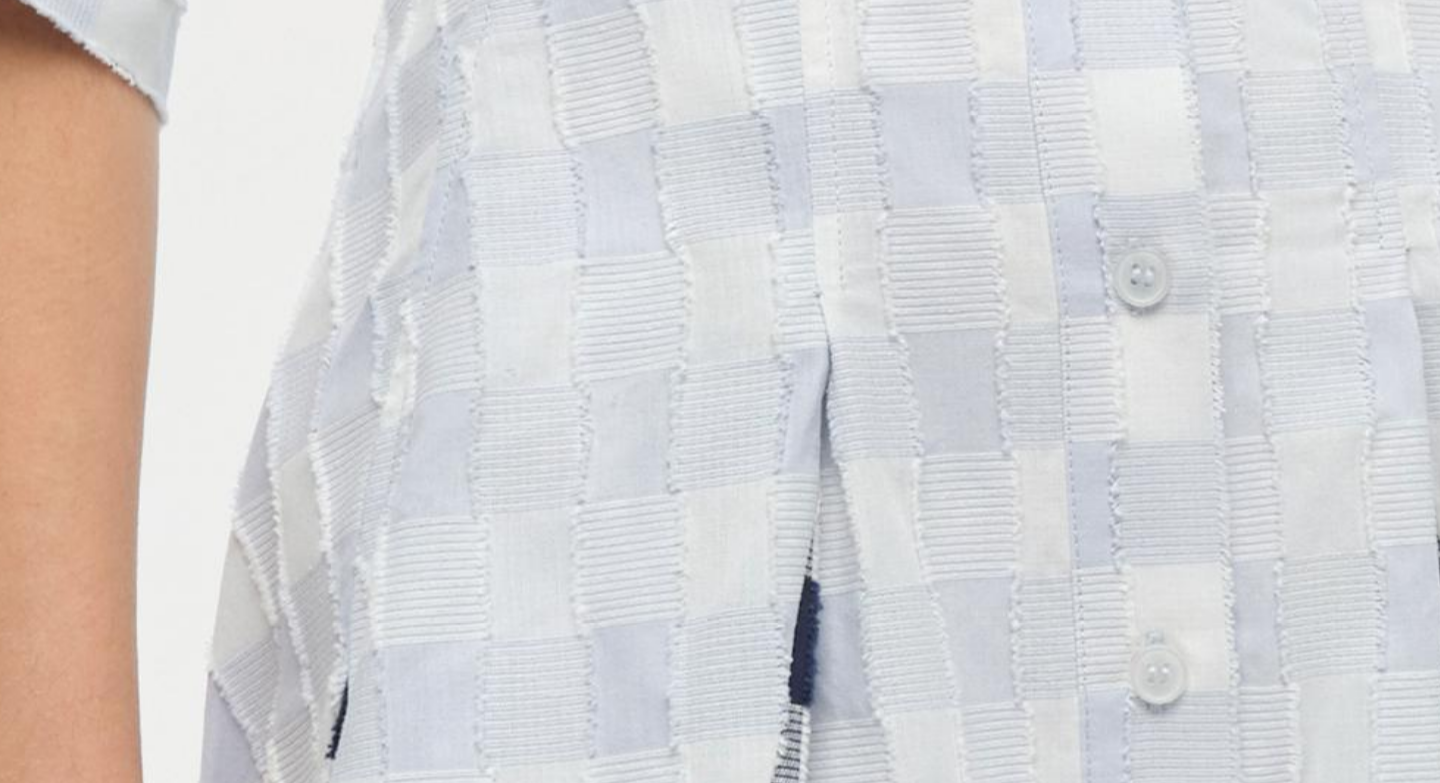 click at bounding box center [729, 390] 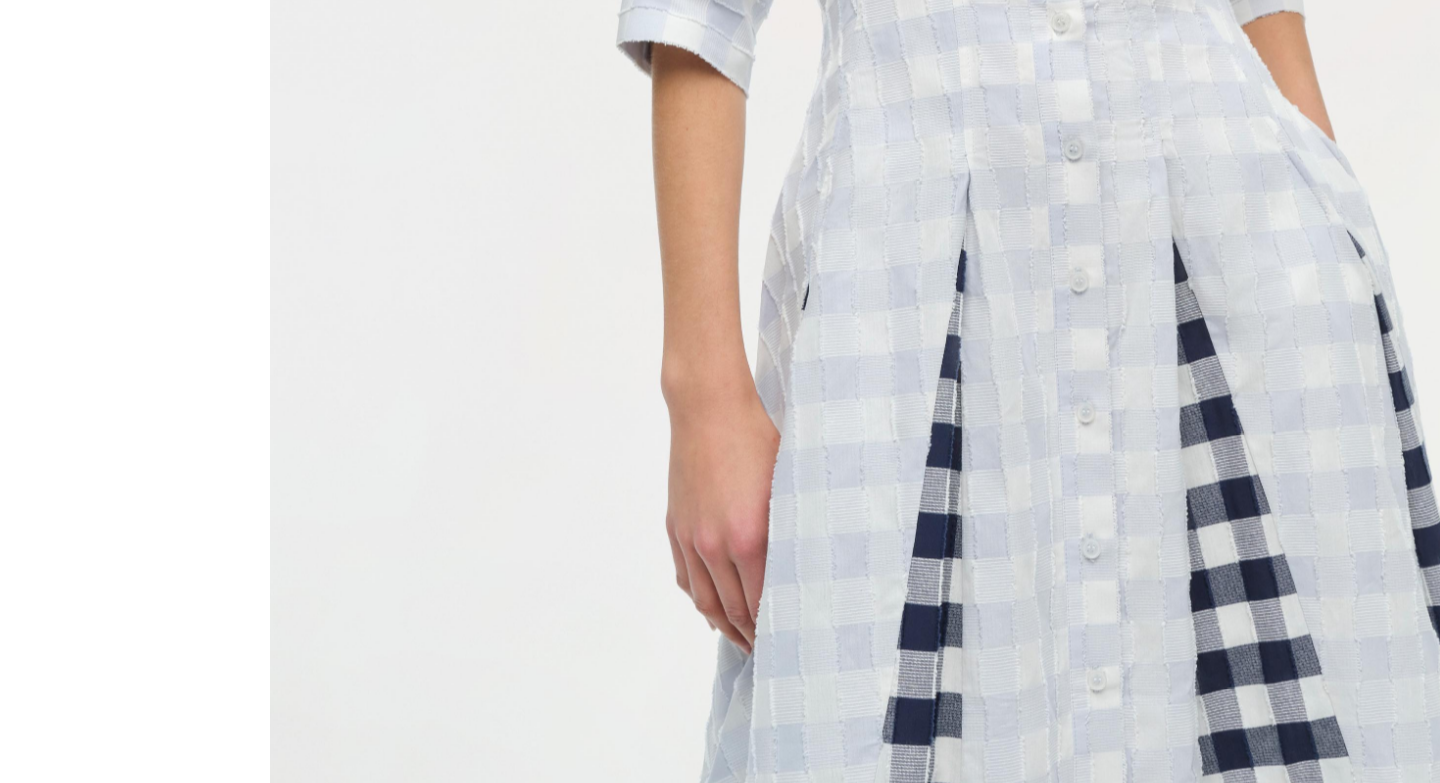 click at bounding box center [720, 391] 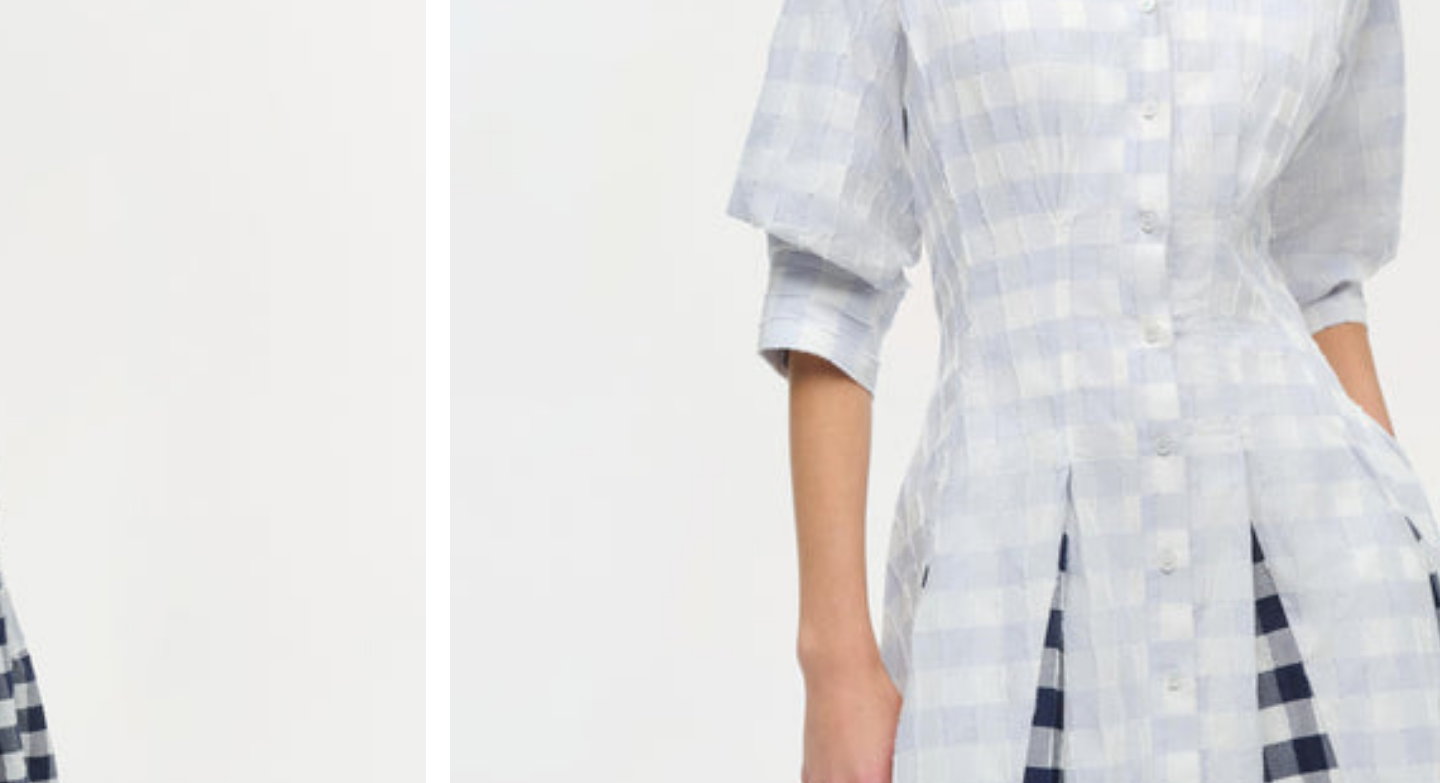 click at bounding box center [279, 492] 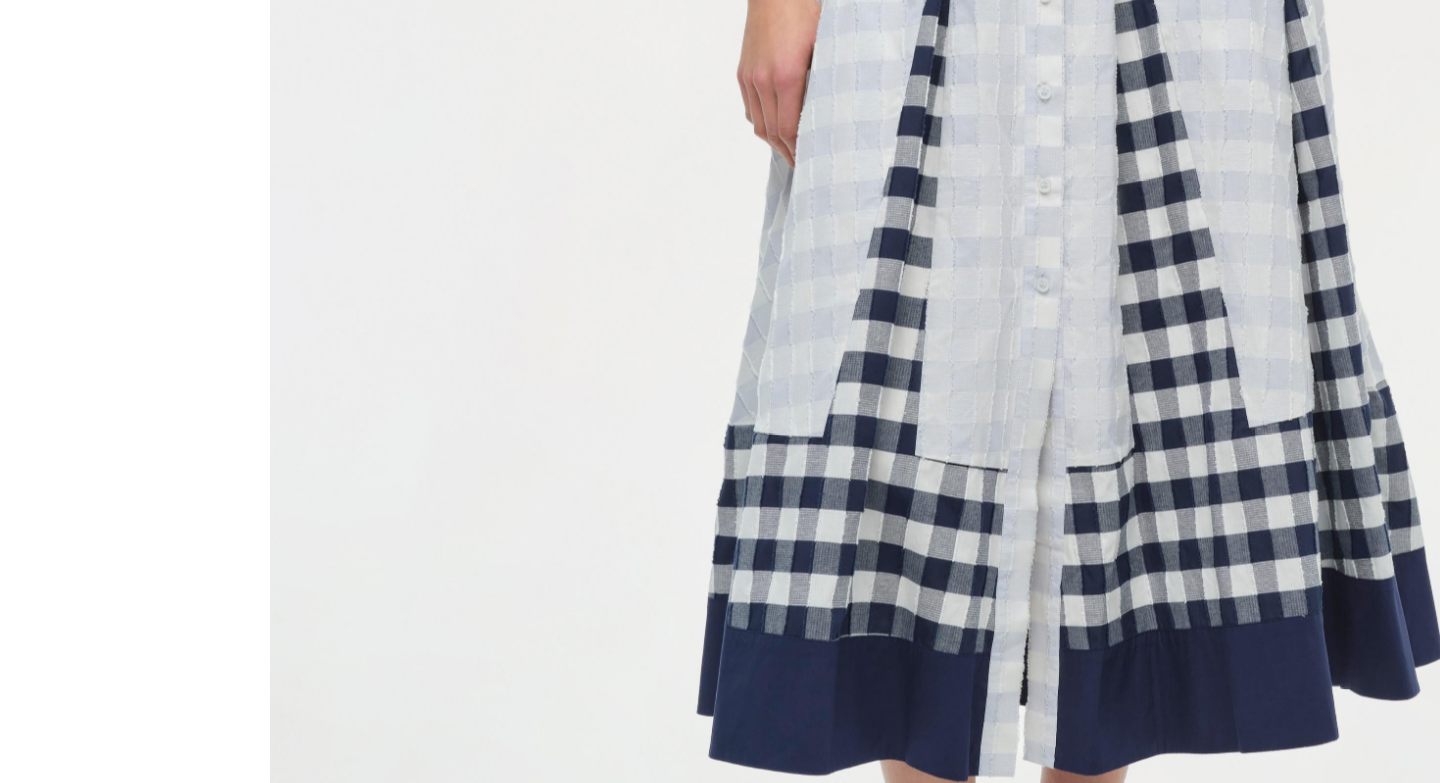 click at bounding box center (720, 391) 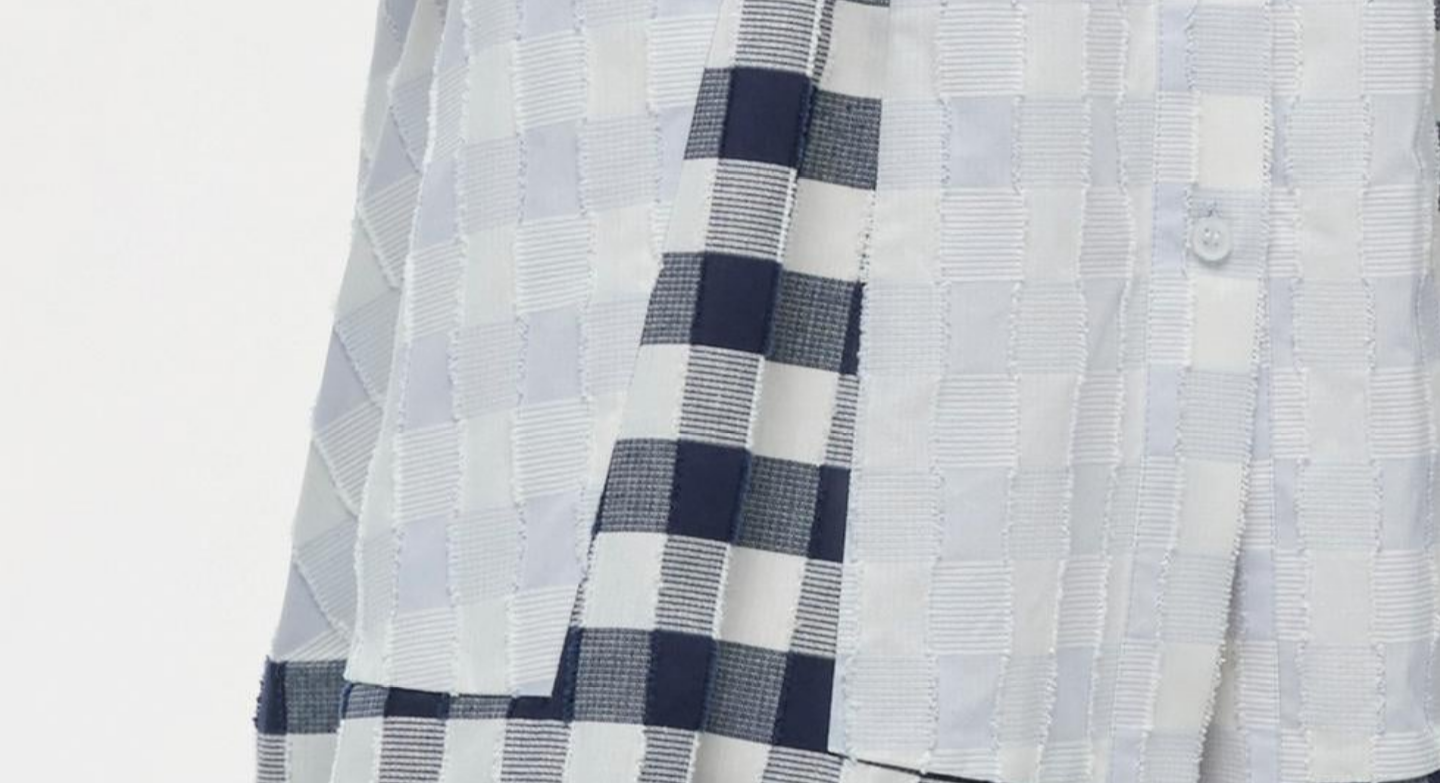 click at bounding box center (783, 242) 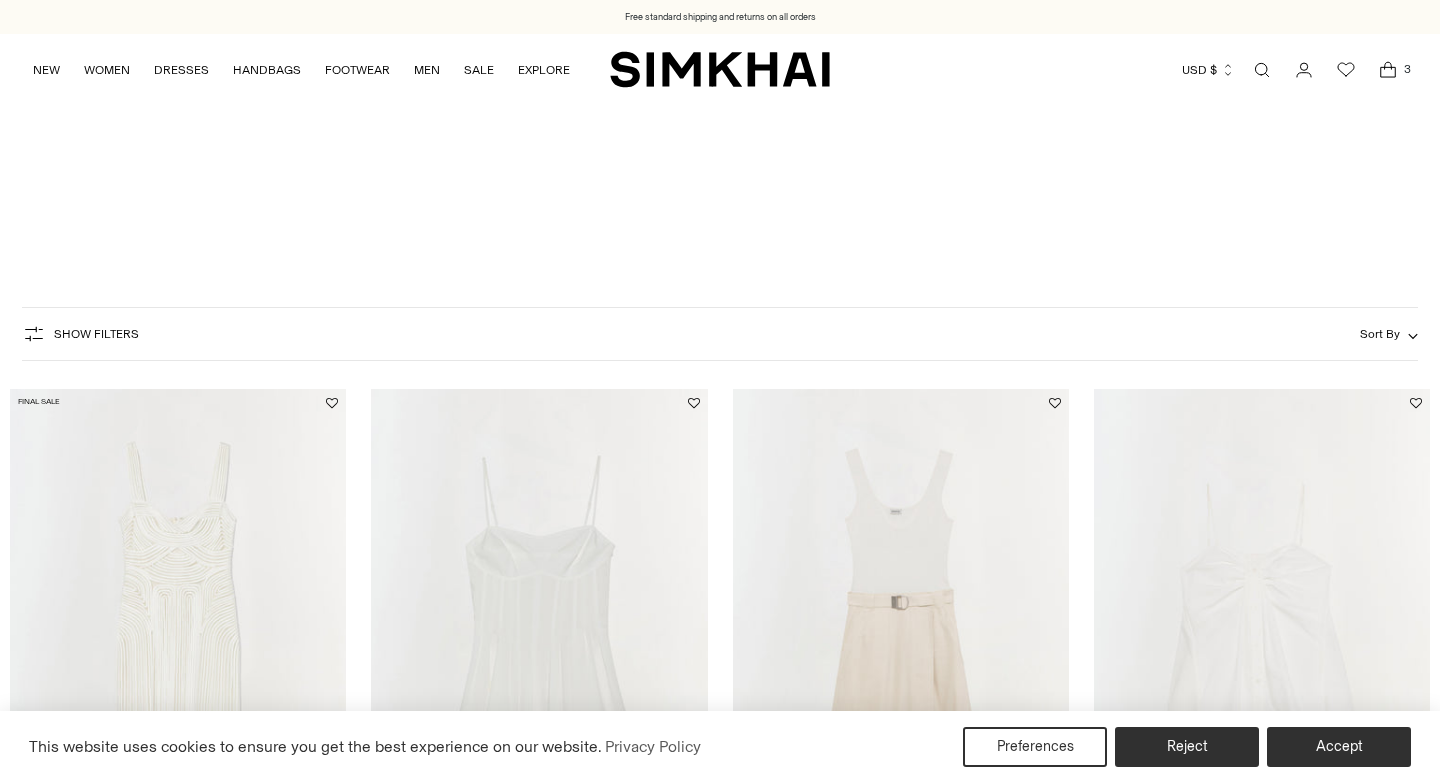 scroll, scrollTop: 802, scrollLeft: 0, axis: vertical 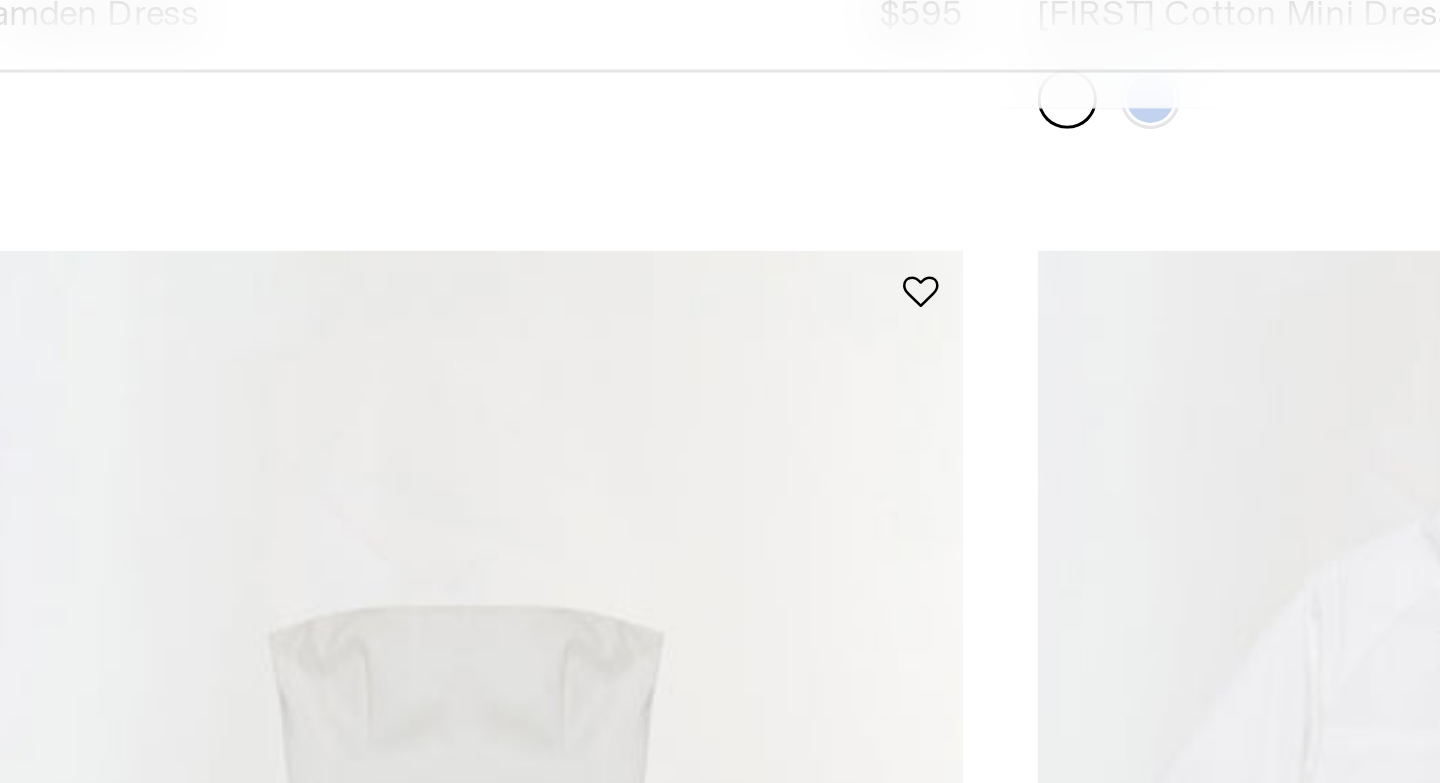 click 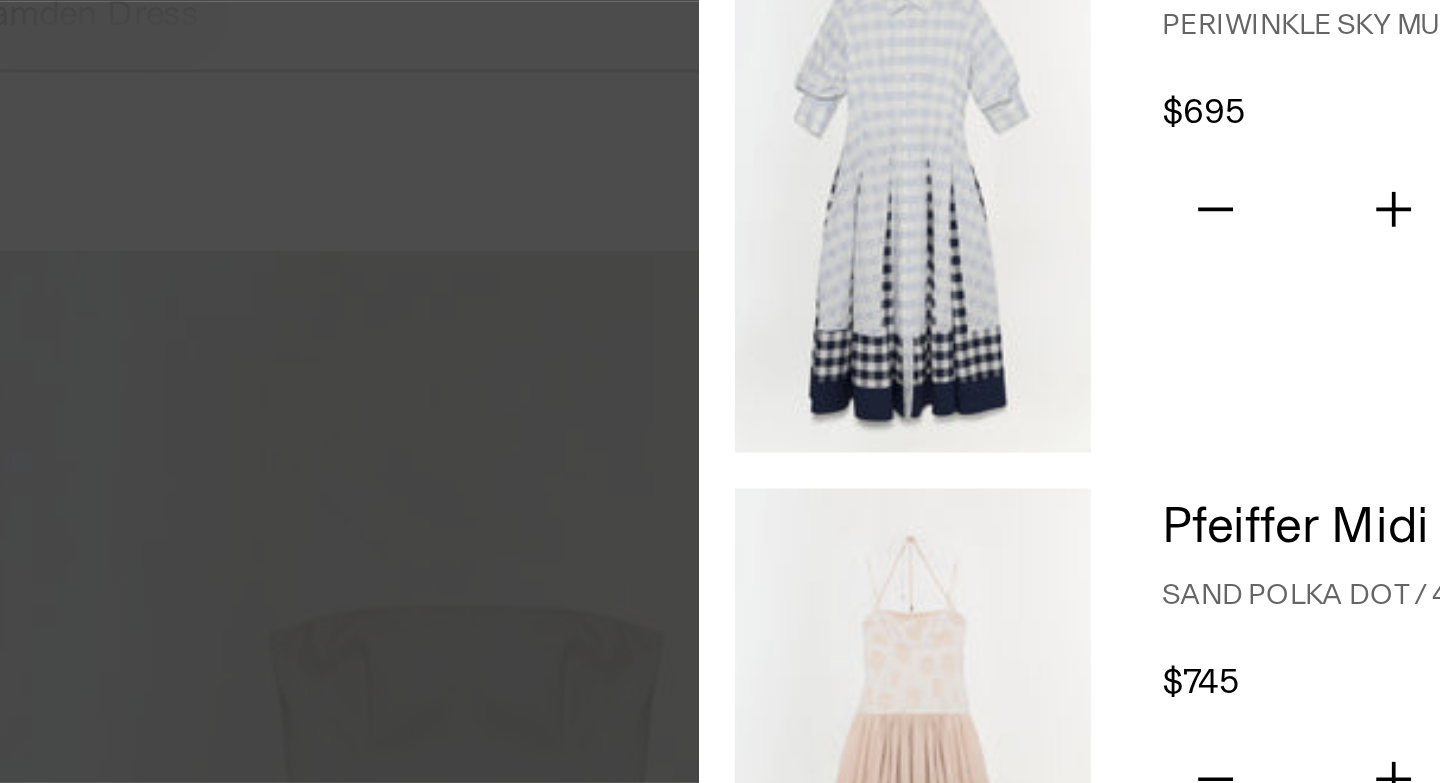 scroll, scrollTop: 480, scrollLeft: 0, axis: vertical 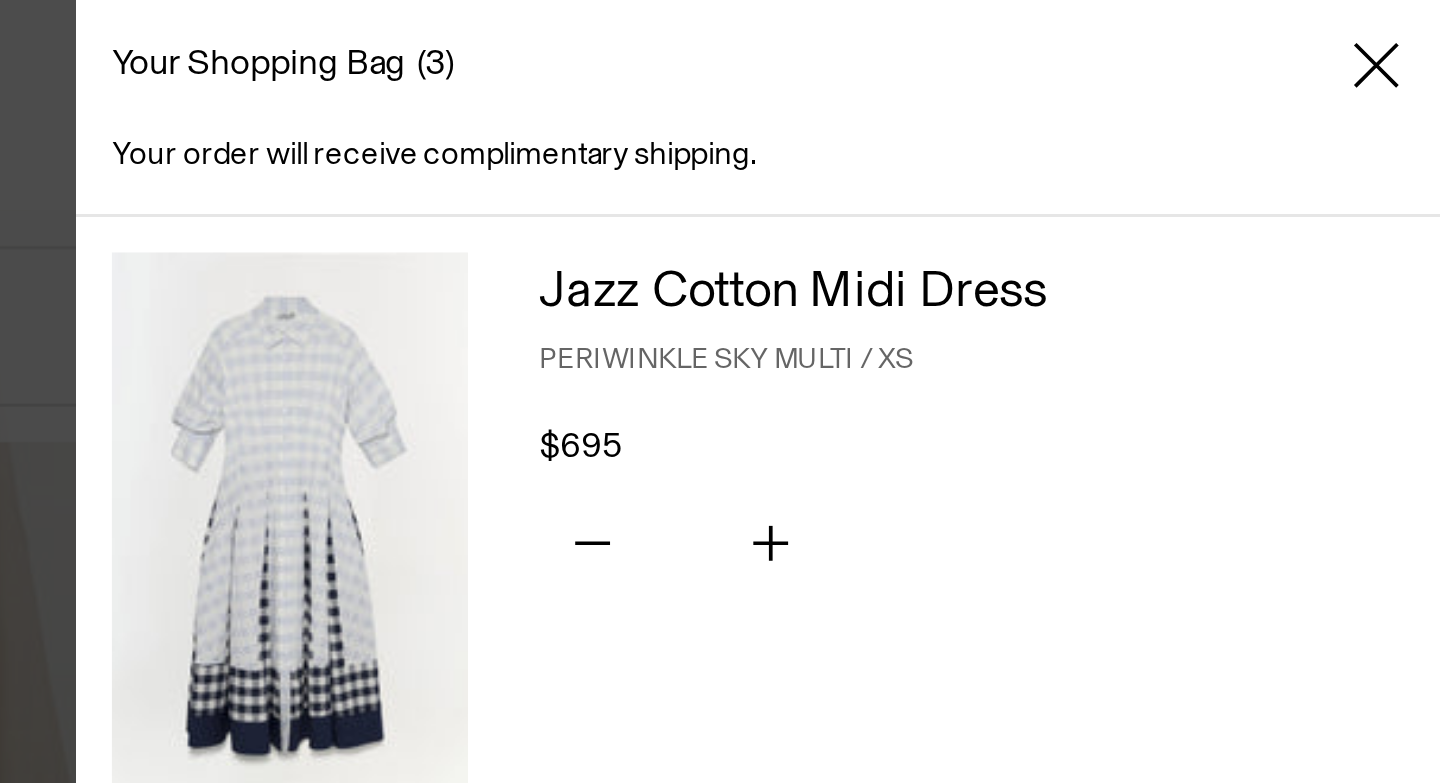 click on "Jazz Cotton Midi Dress" at bounding box center [1221, 97] 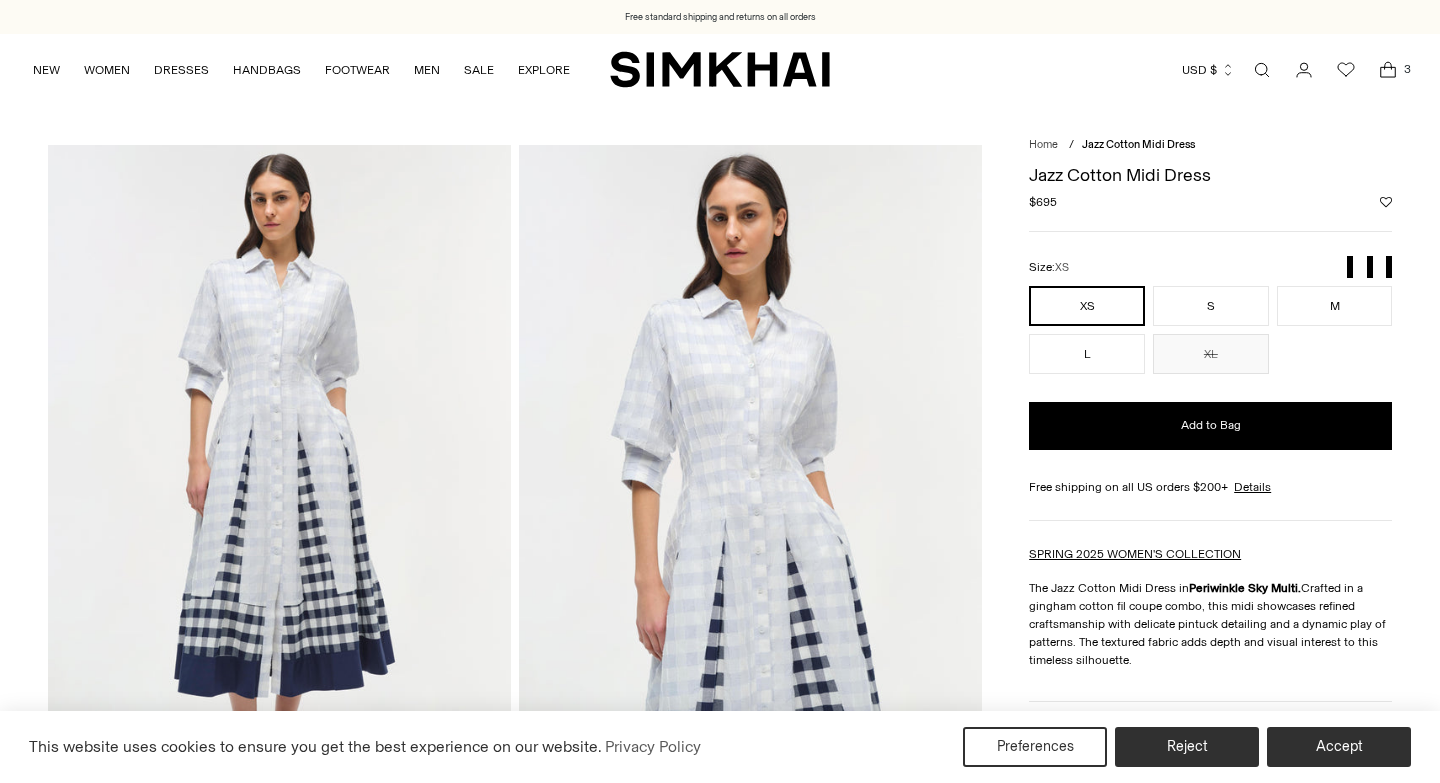 scroll, scrollTop: 0, scrollLeft: 0, axis: both 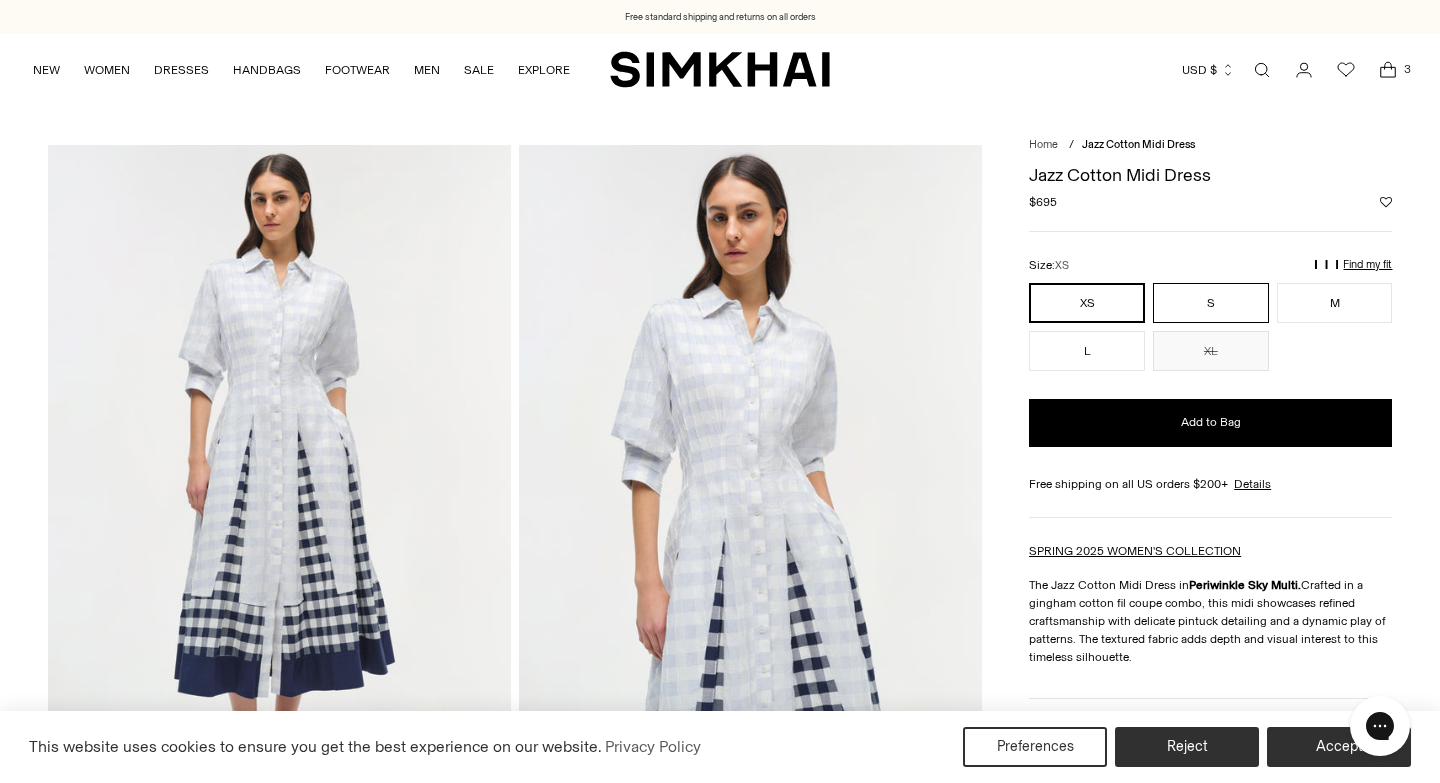 click on "S" at bounding box center (1211, 303) 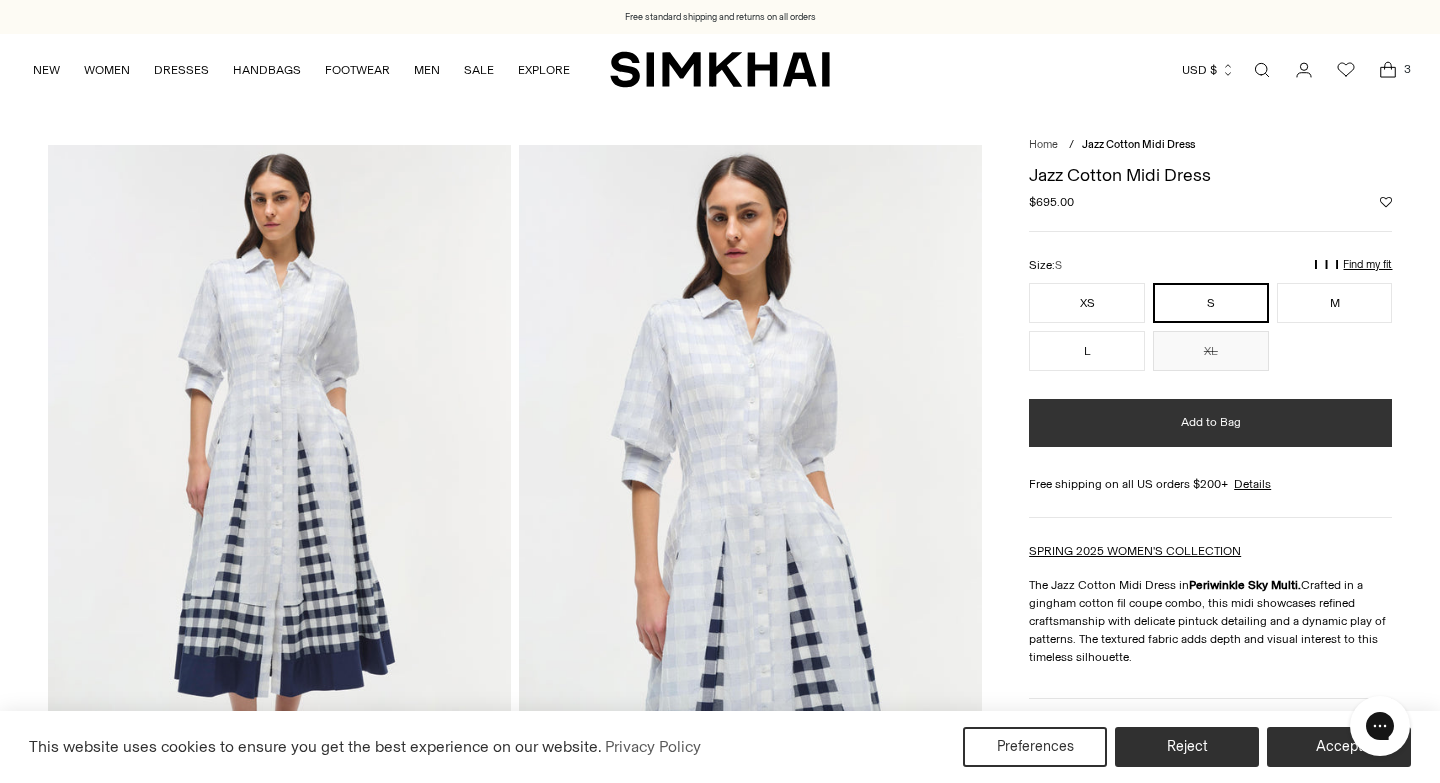 click on "Add to Bag" at bounding box center [1211, 422] 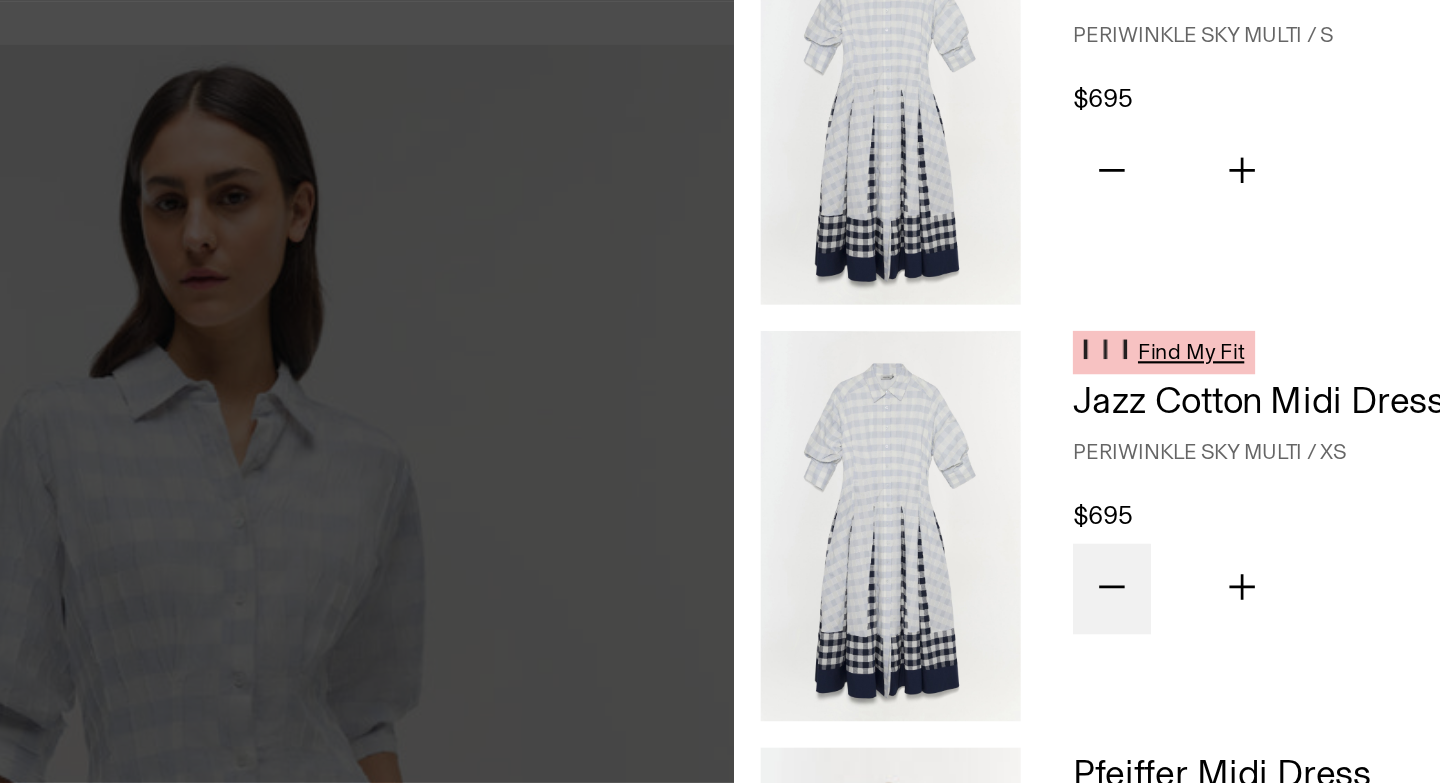click 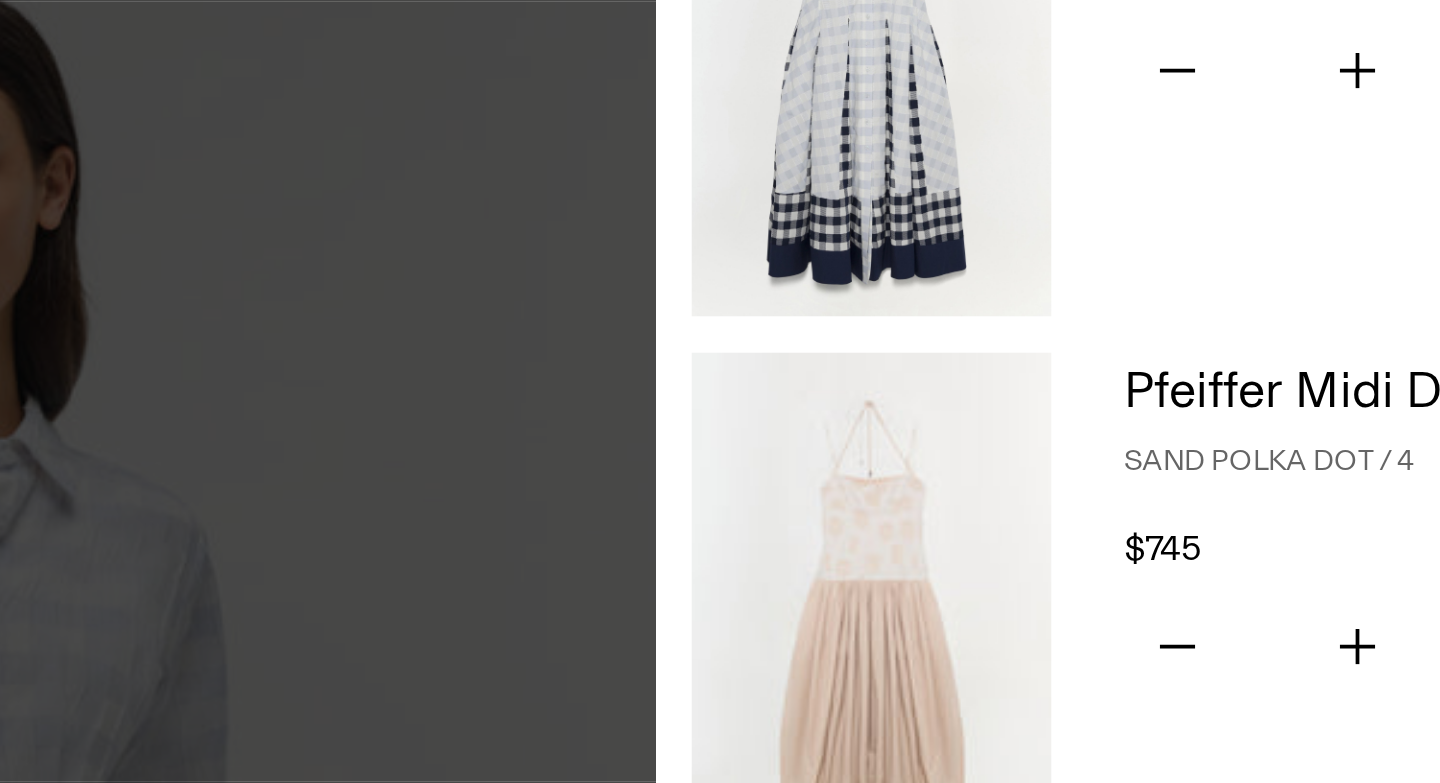 click at bounding box center [1052, 367] 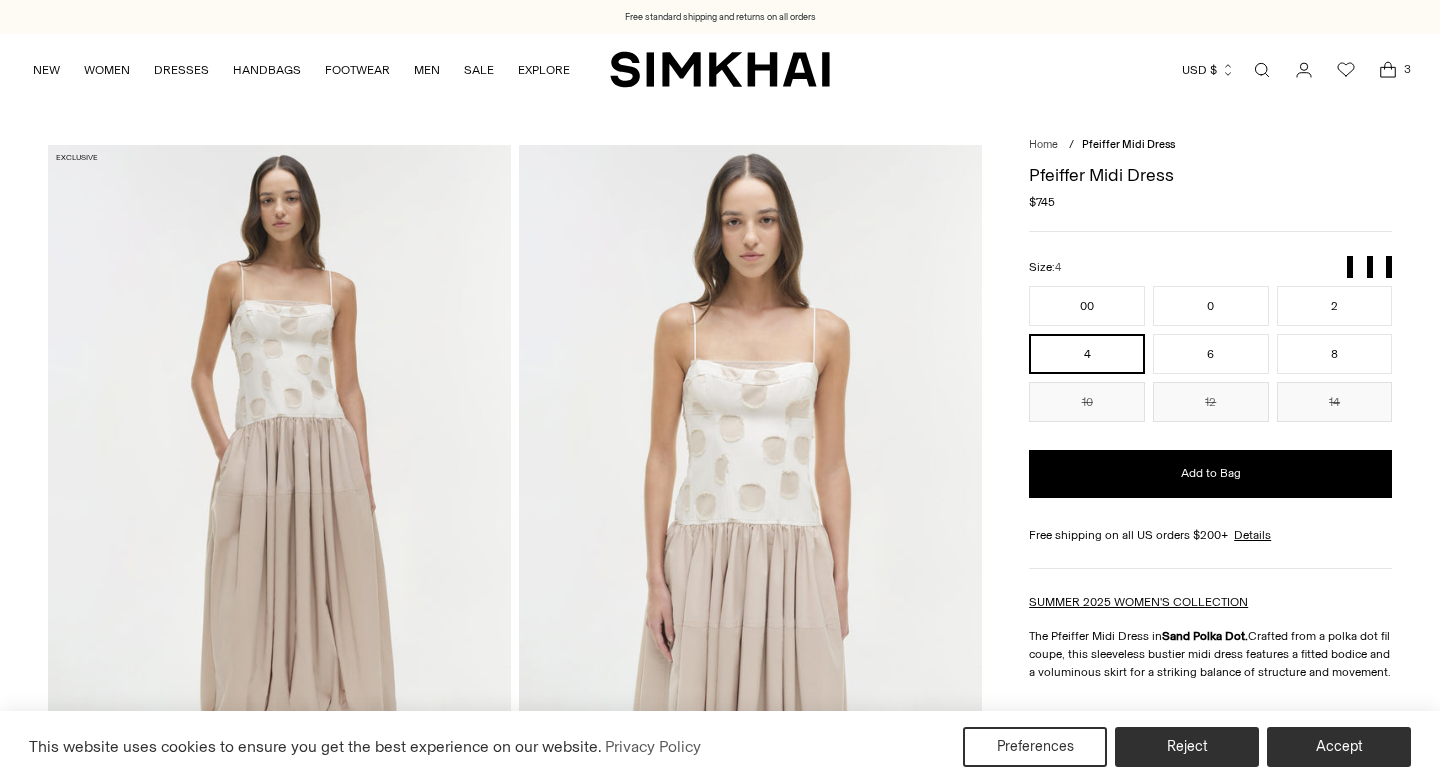 scroll, scrollTop: 0, scrollLeft: 0, axis: both 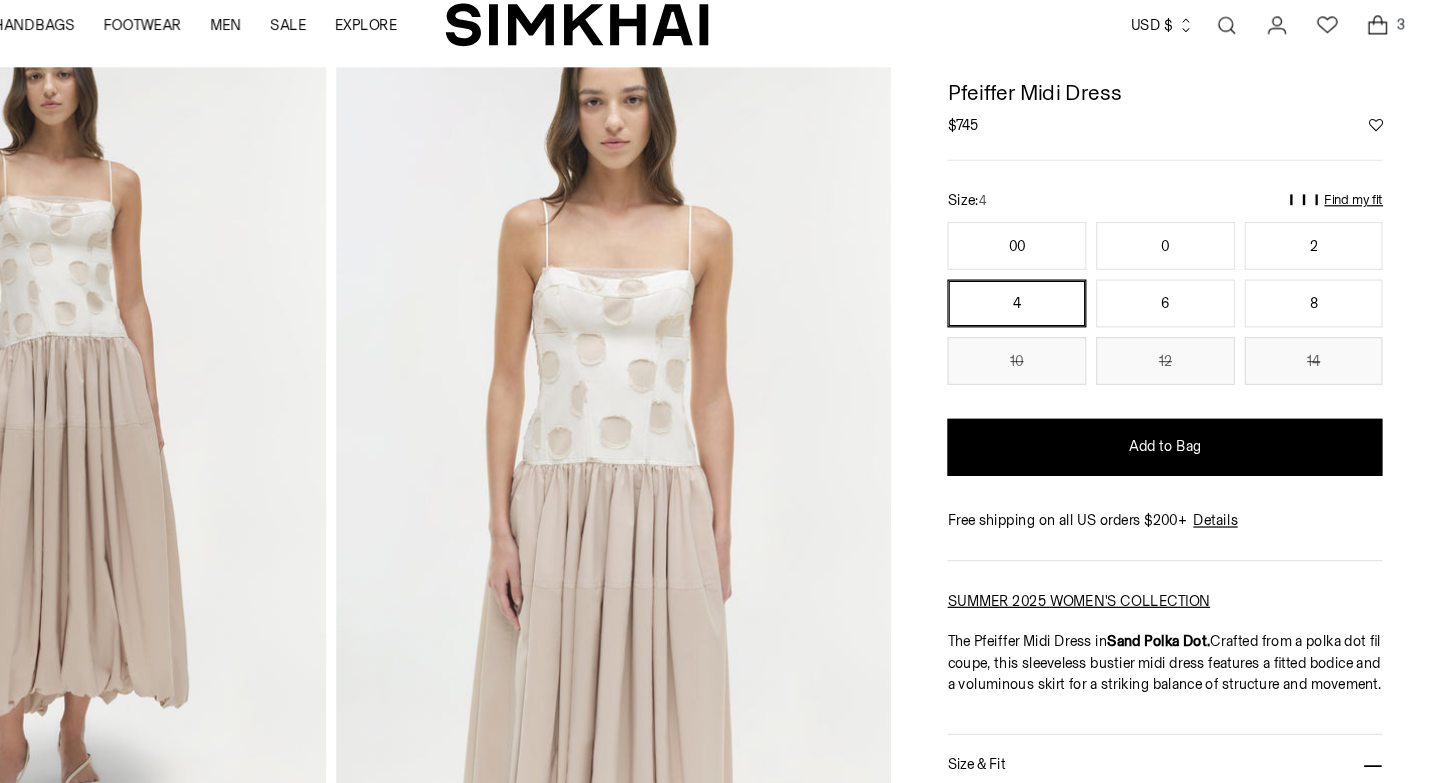 click 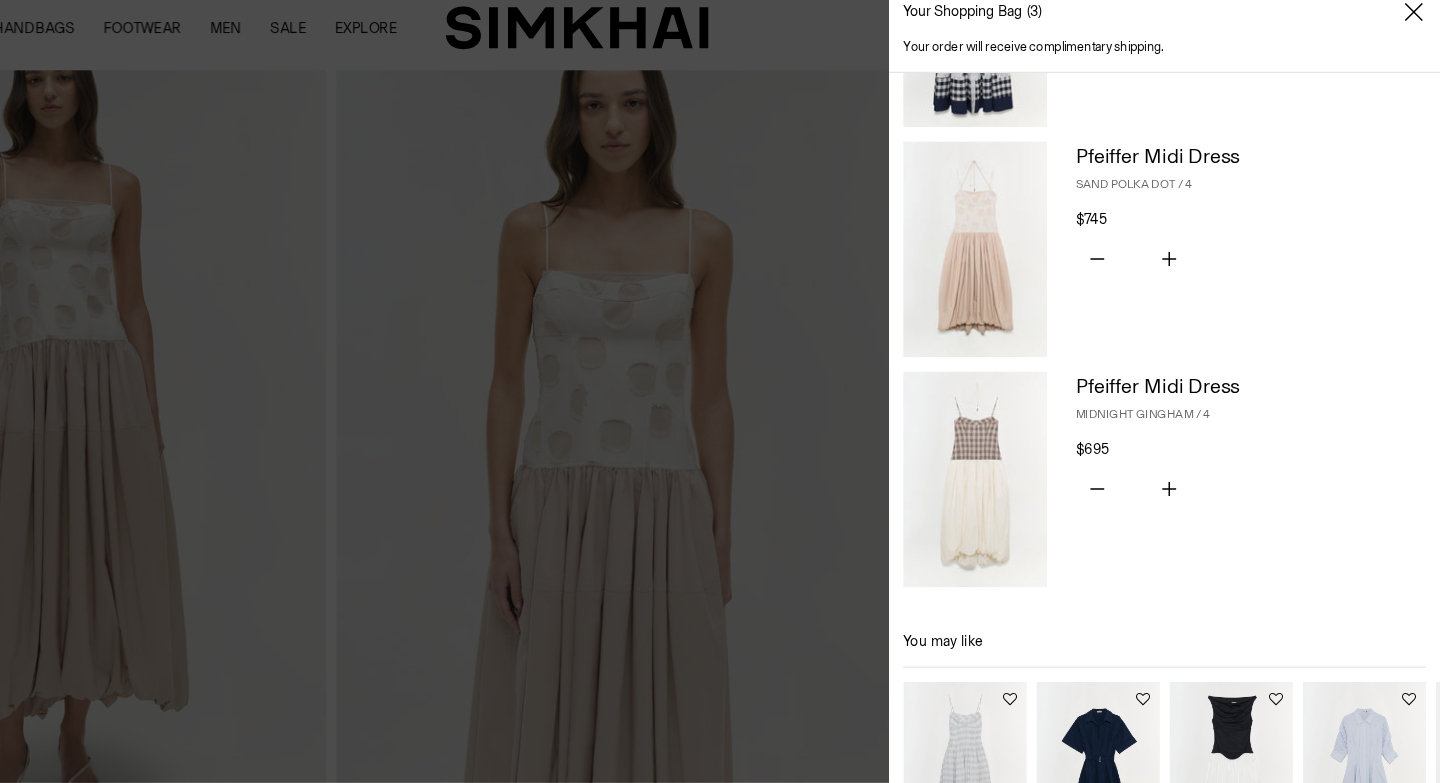 scroll, scrollTop: 195, scrollLeft: 0, axis: vertical 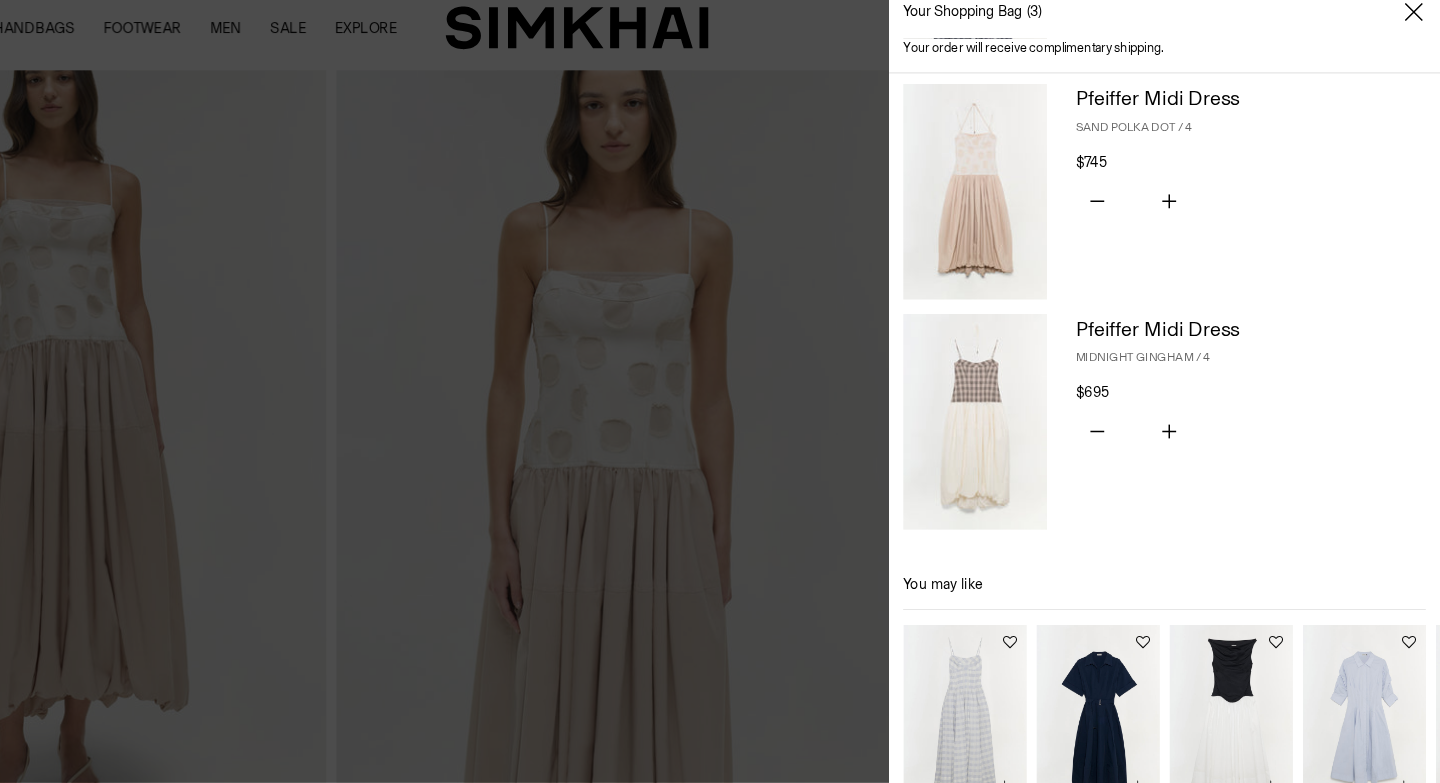 click at bounding box center (1052, 364) 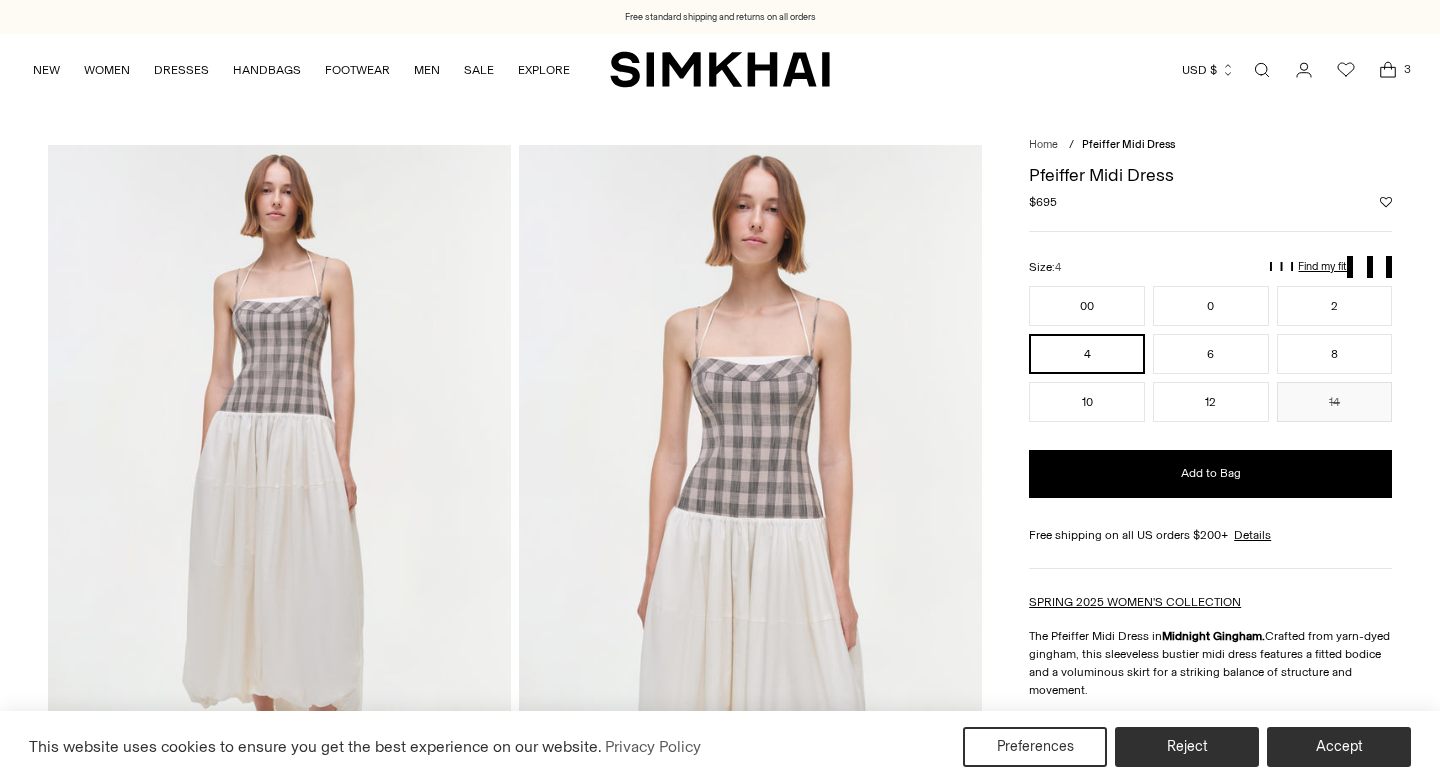 scroll, scrollTop: 0, scrollLeft: 0, axis: both 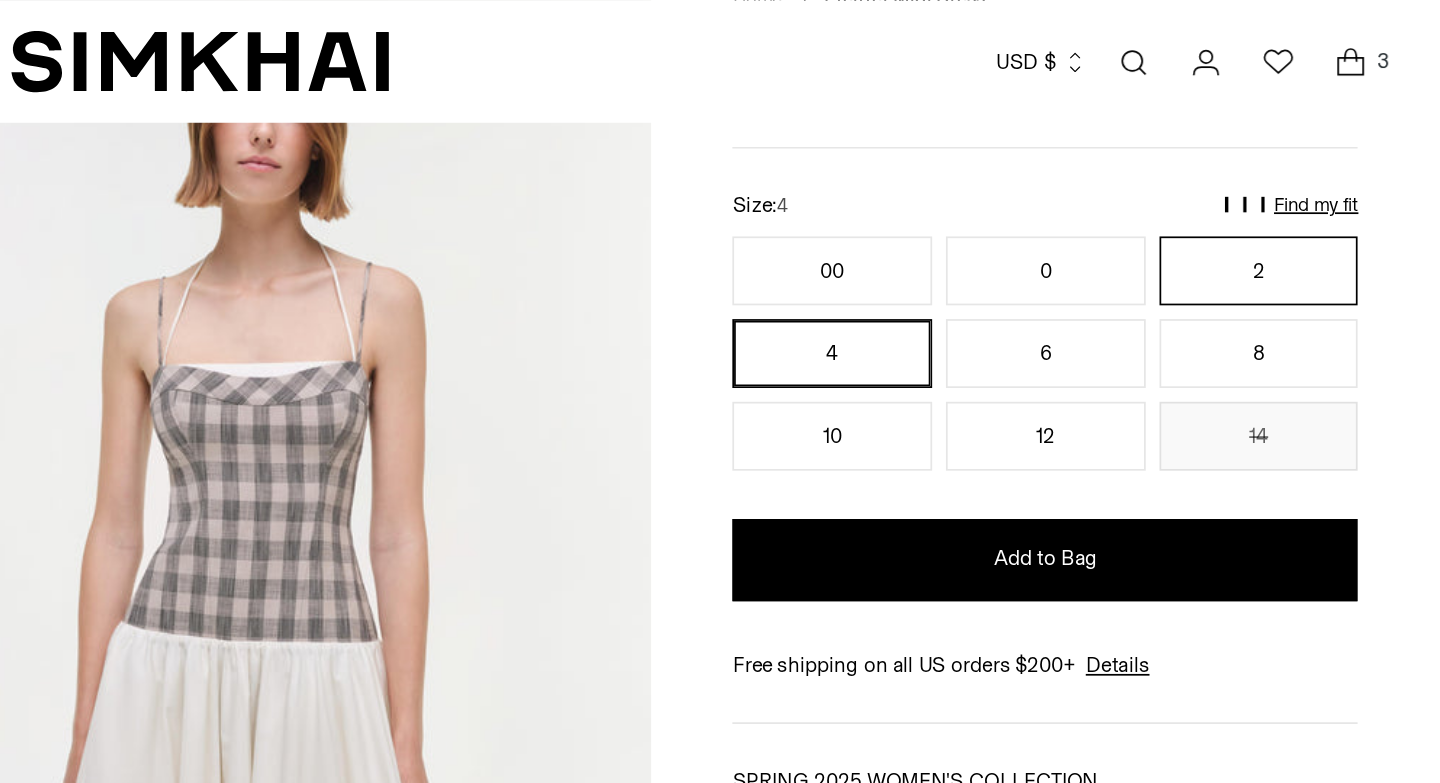 click on "2" at bounding box center (1335, 157) 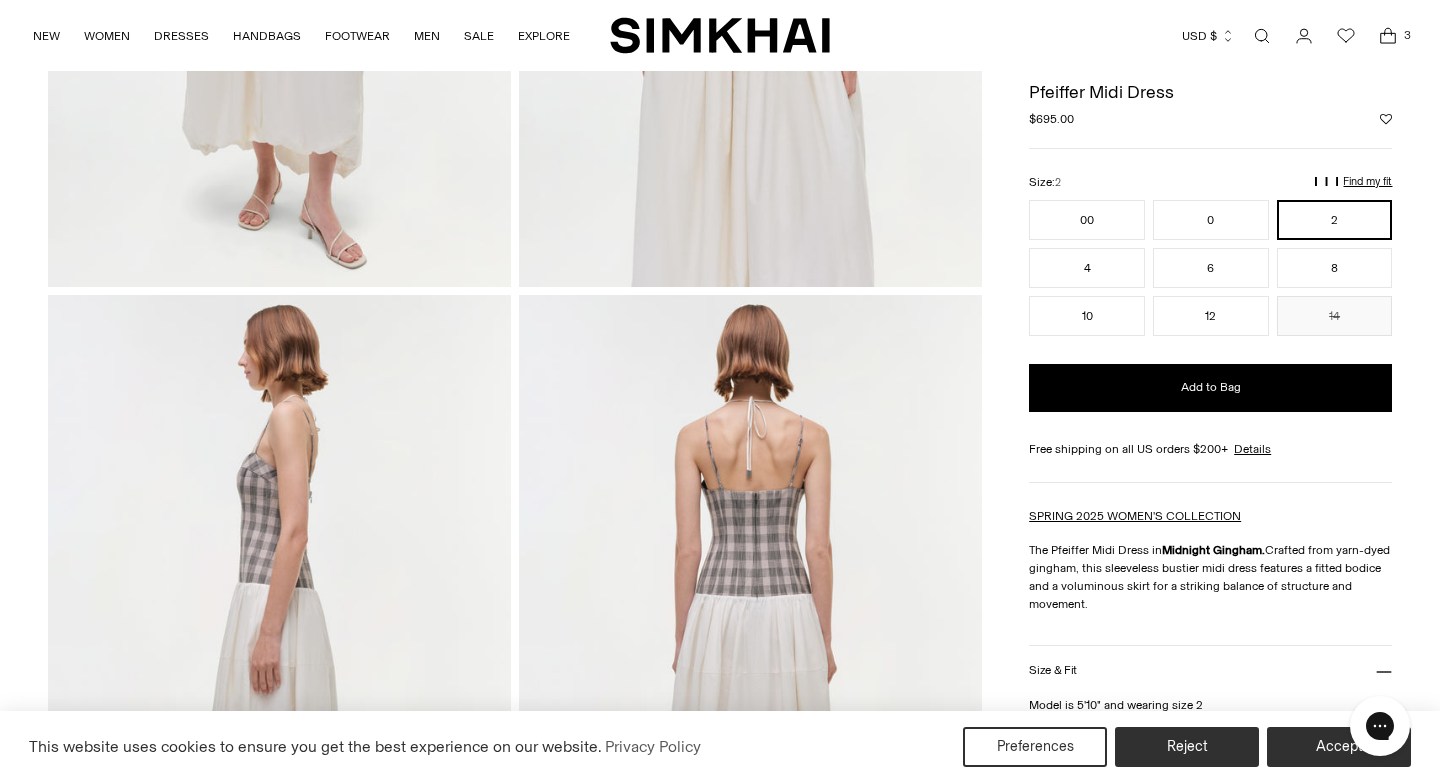 scroll, scrollTop: 312, scrollLeft: 0, axis: vertical 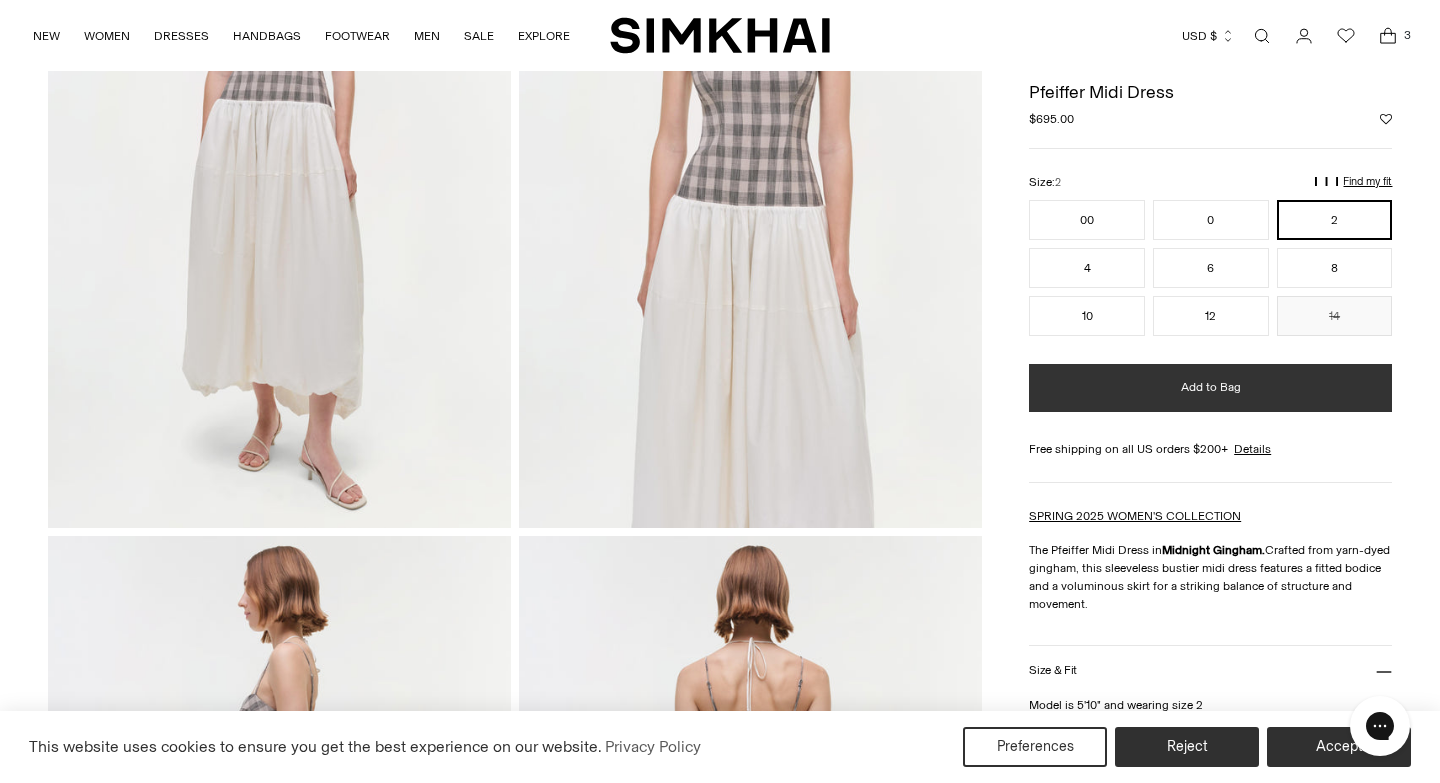 click on "Add to Bag" at bounding box center [1211, 387] 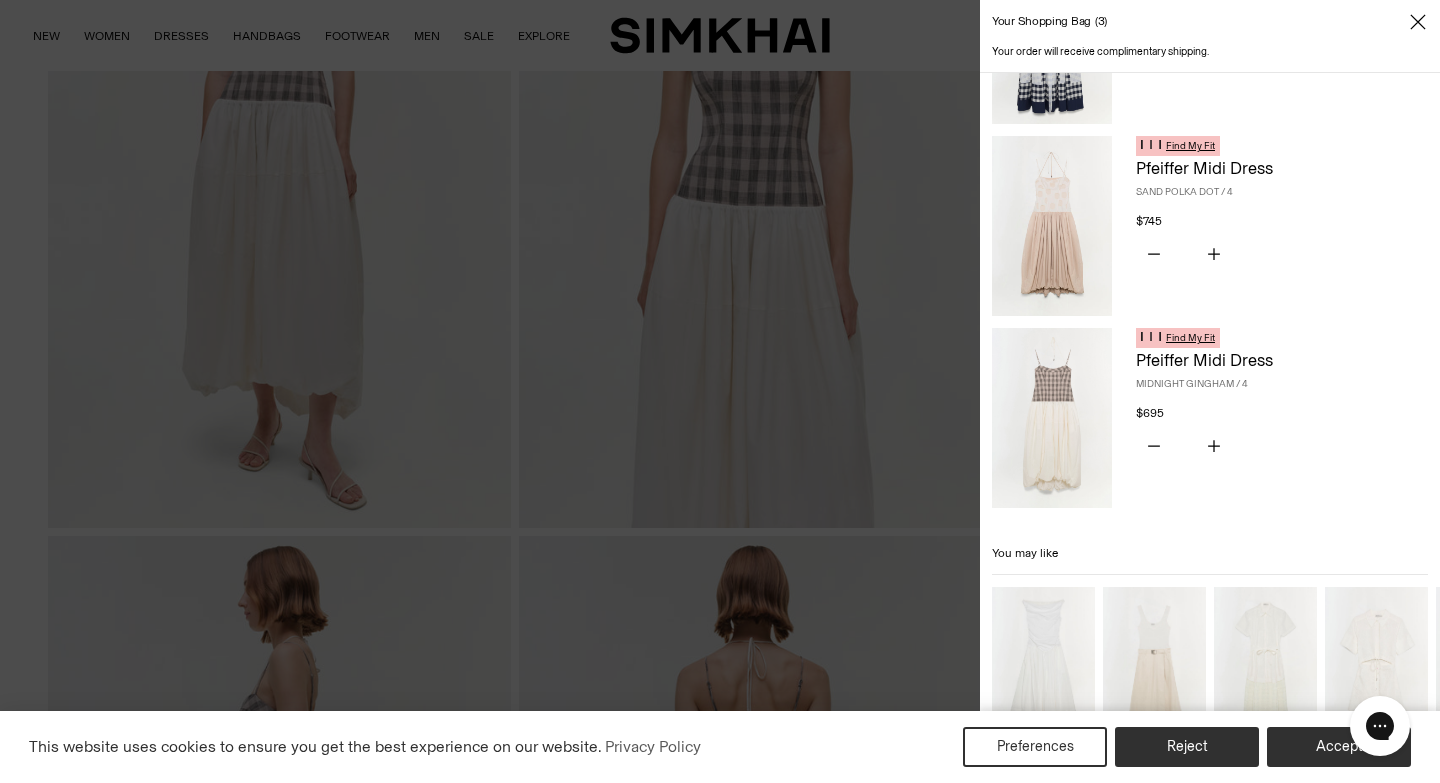 scroll, scrollTop: 341, scrollLeft: 0, axis: vertical 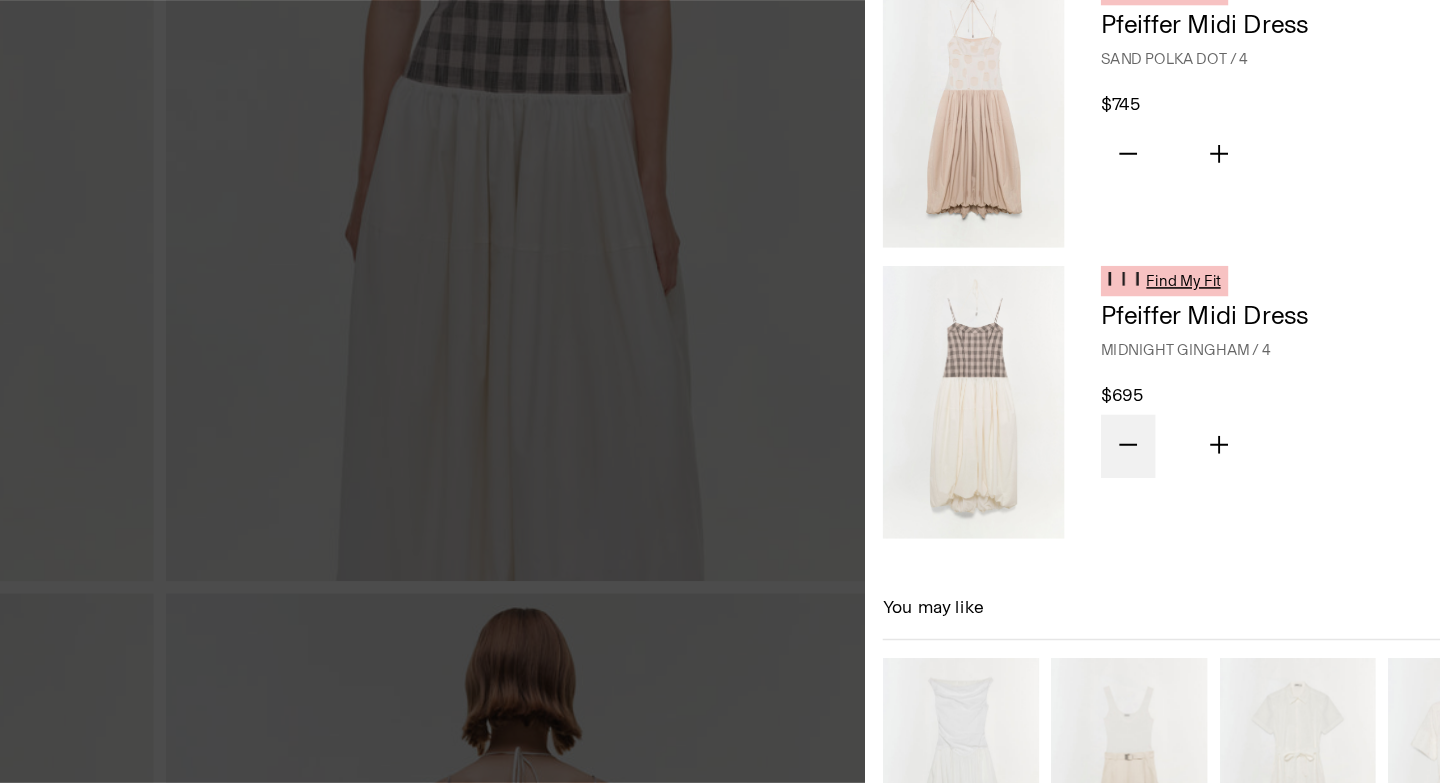 click 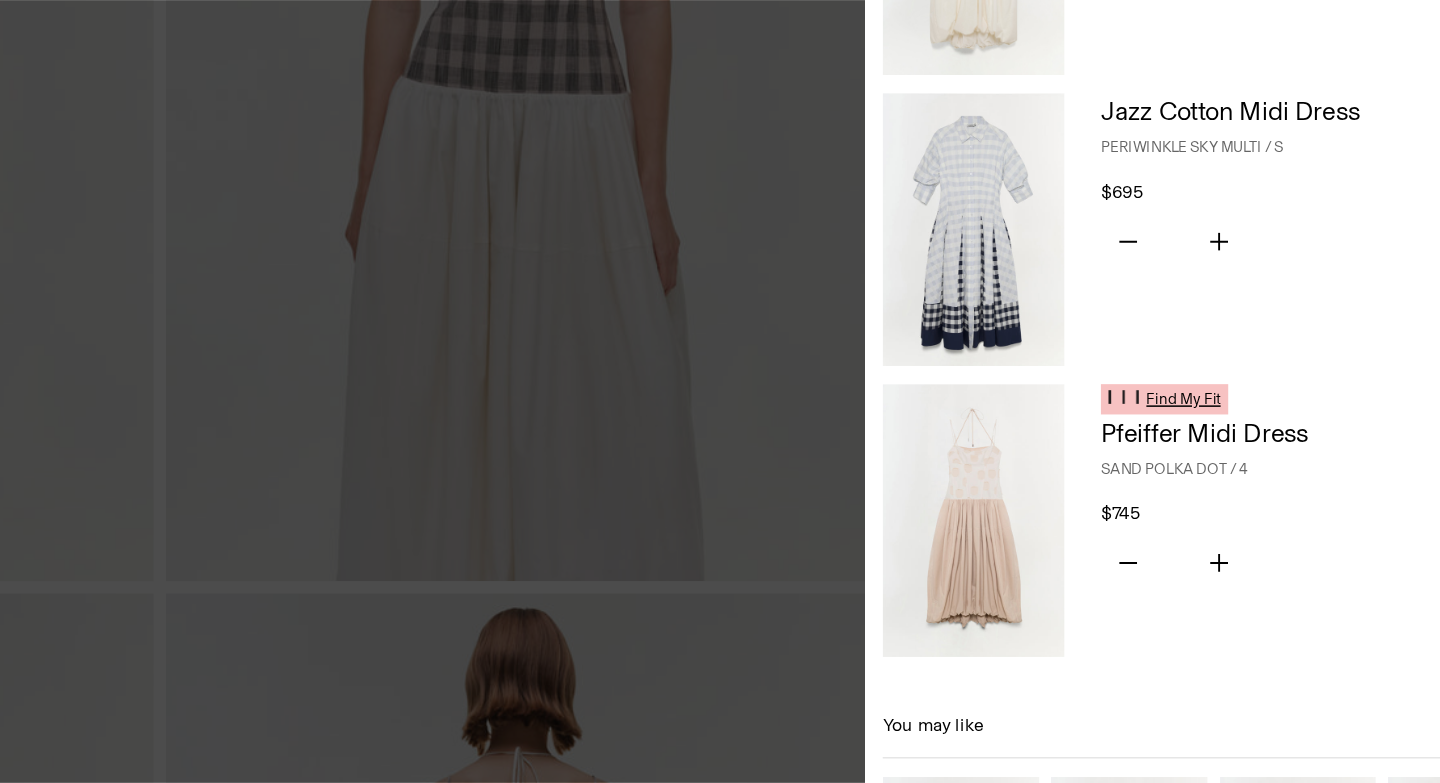 scroll, scrollTop: 0, scrollLeft: 0, axis: both 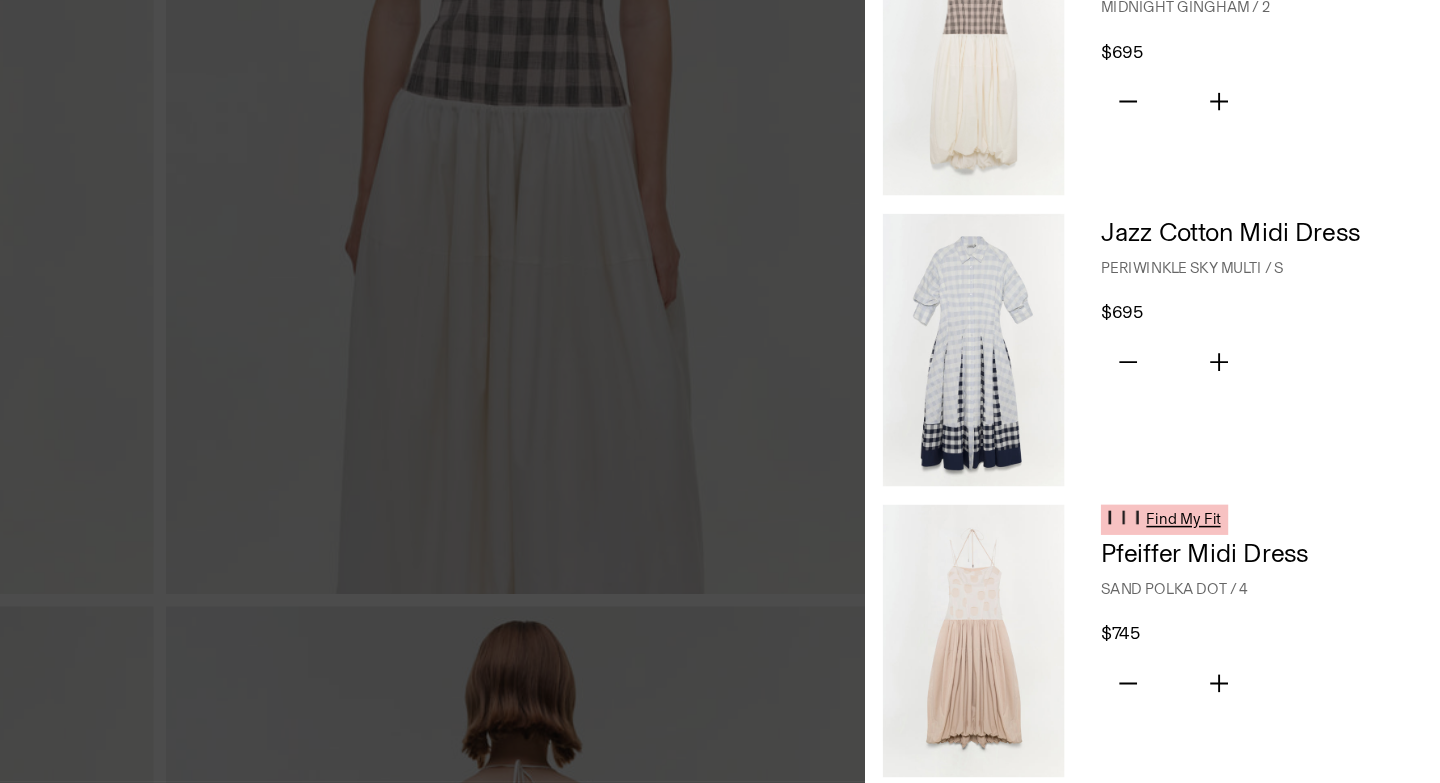click at bounding box center (1052, 559) 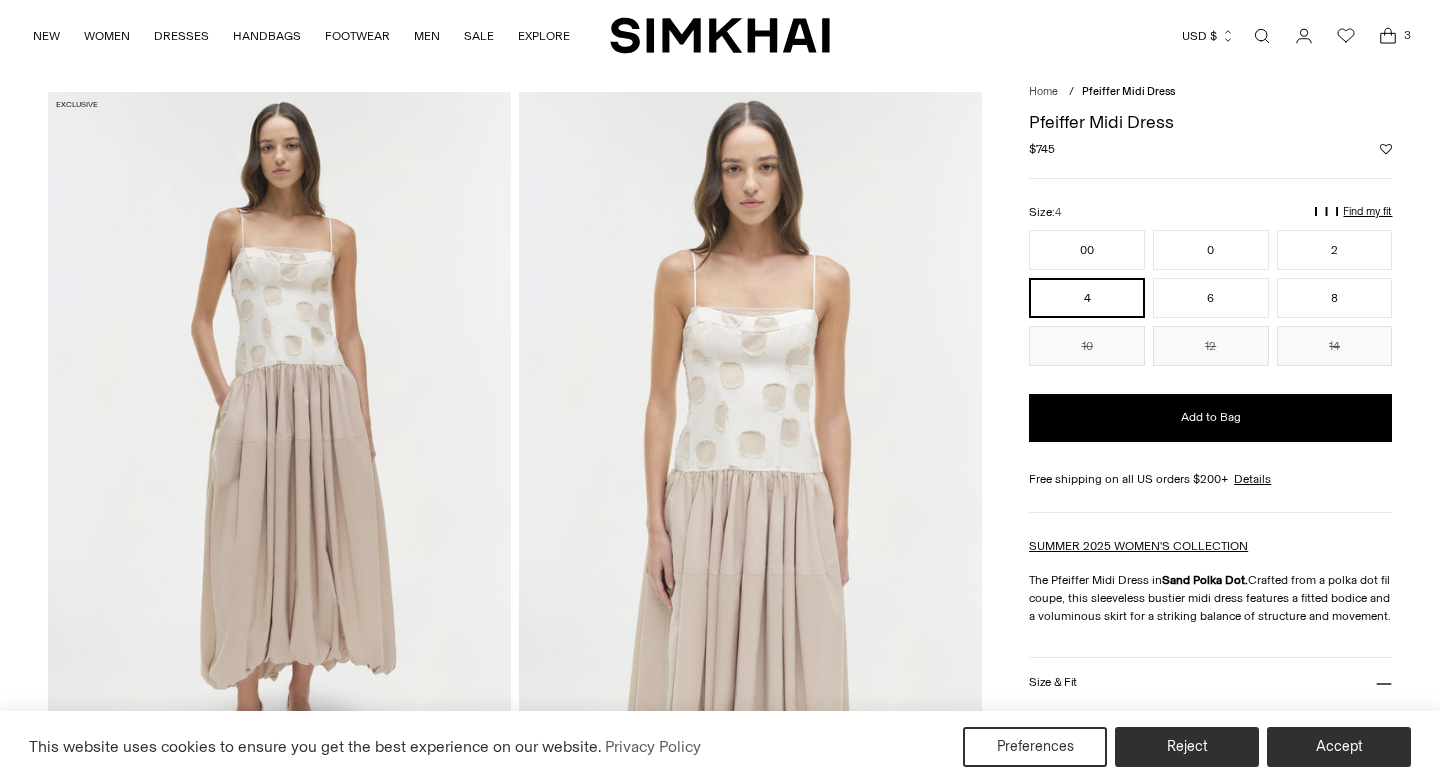 scroll, scrollTop: 182, scrollLeft: 0, axis: vertical 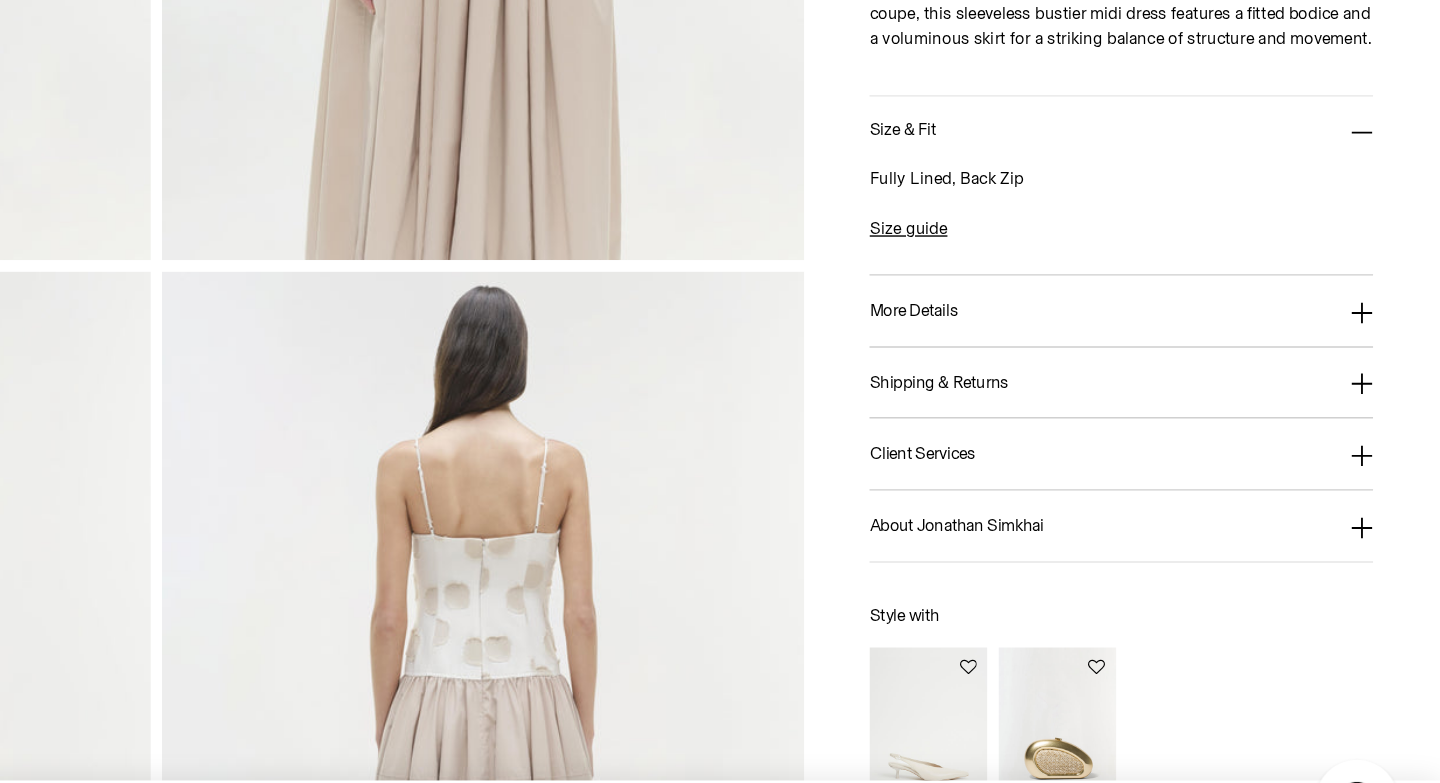click on "More Details" at bounding box center (1210, 372) 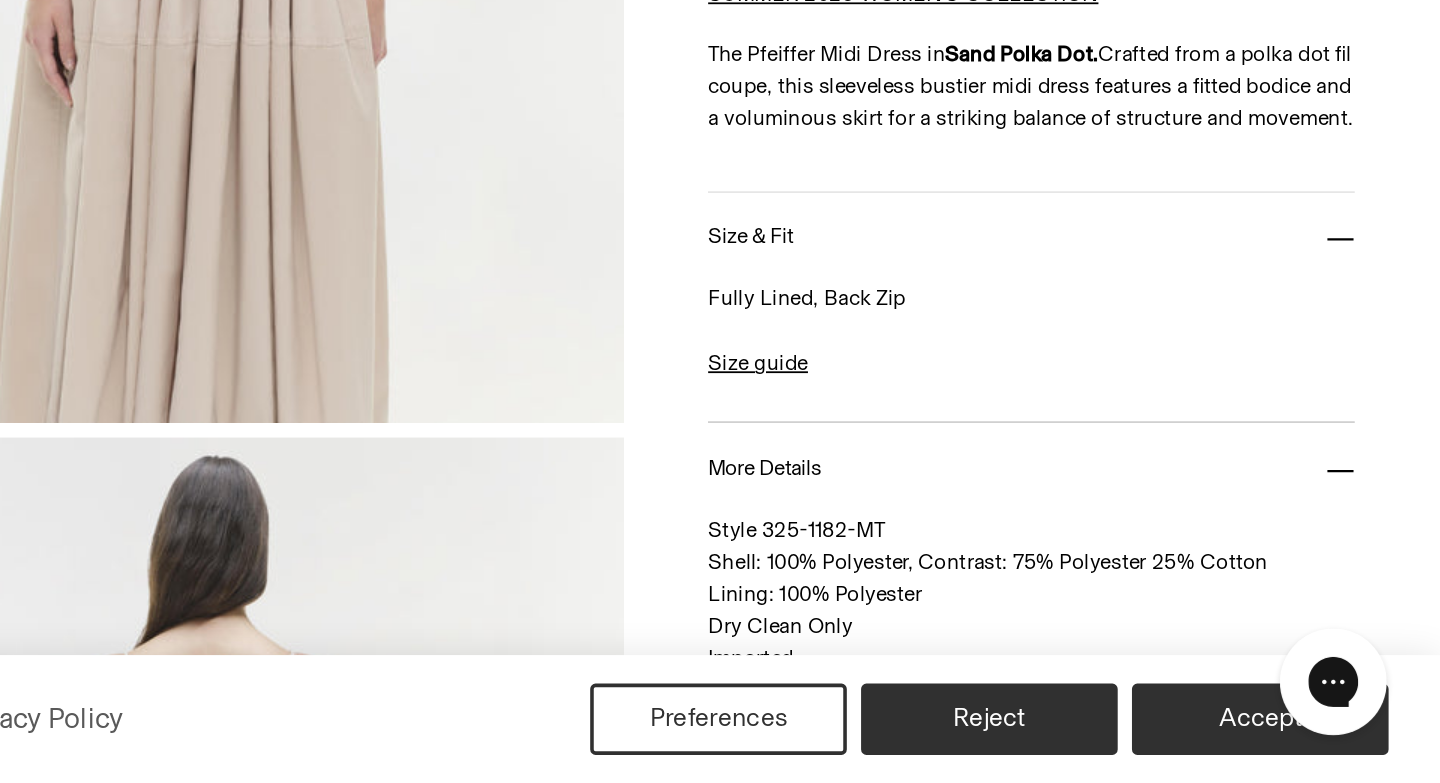 scroll, scrollTop: 268, scrollLeft: 0, axis: vertical 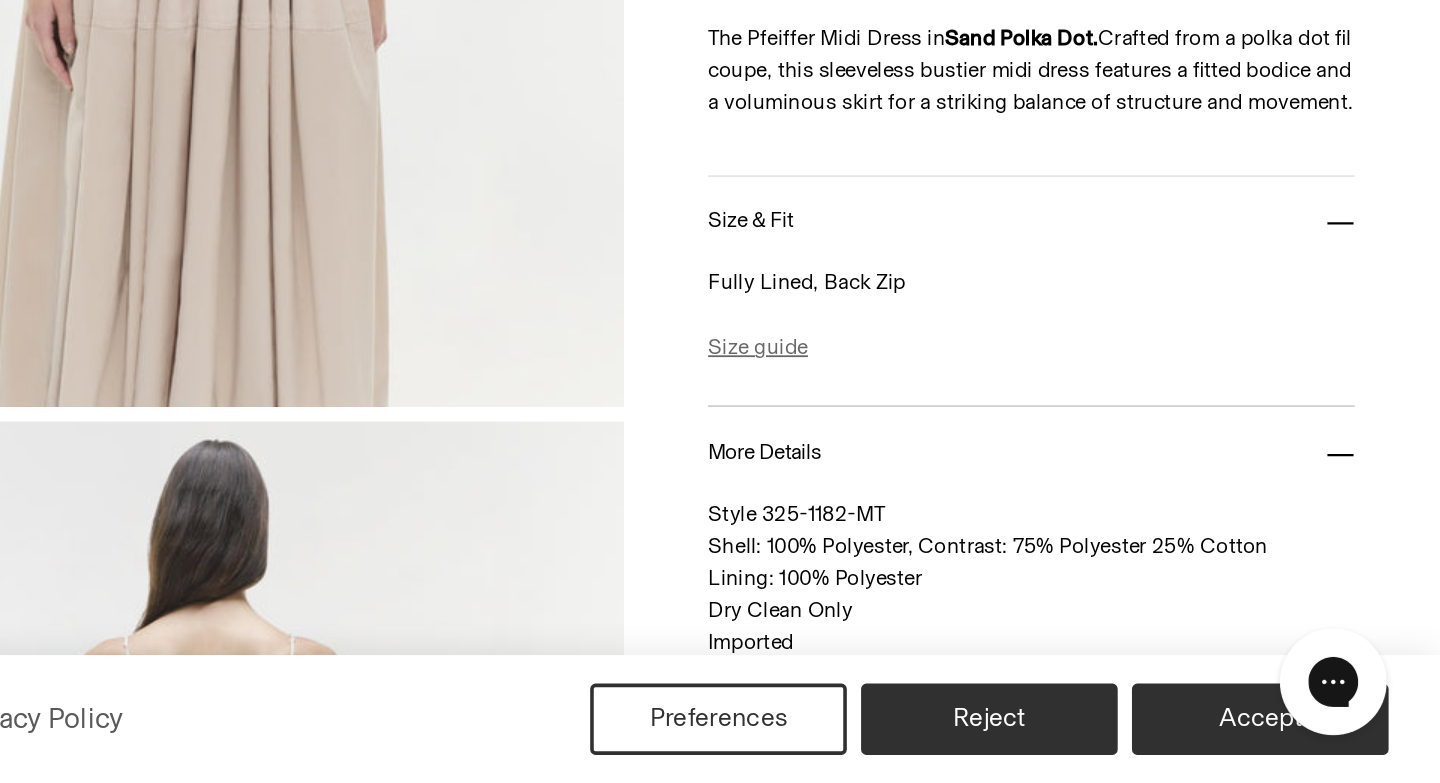 click on "Size guide" at bounding box center (1057, 538) 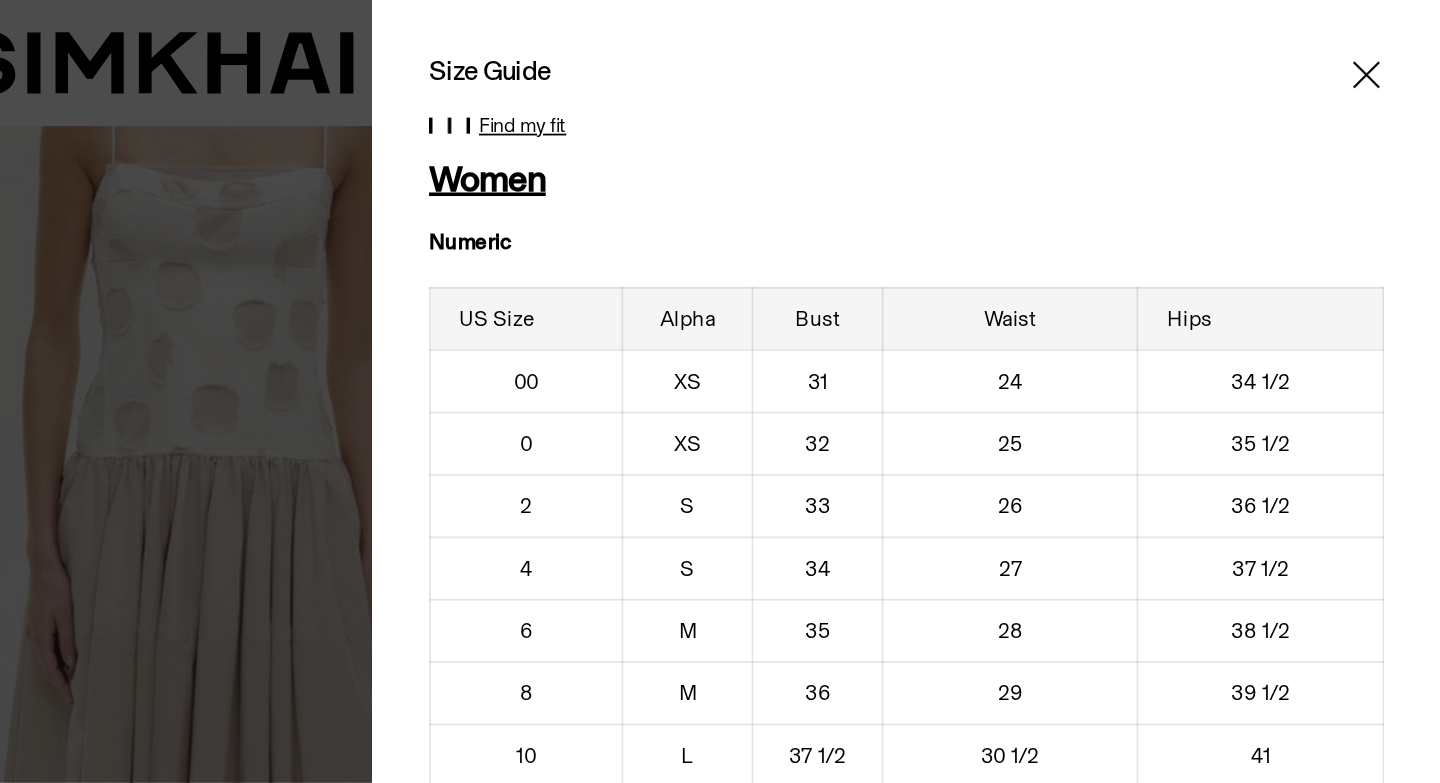 click 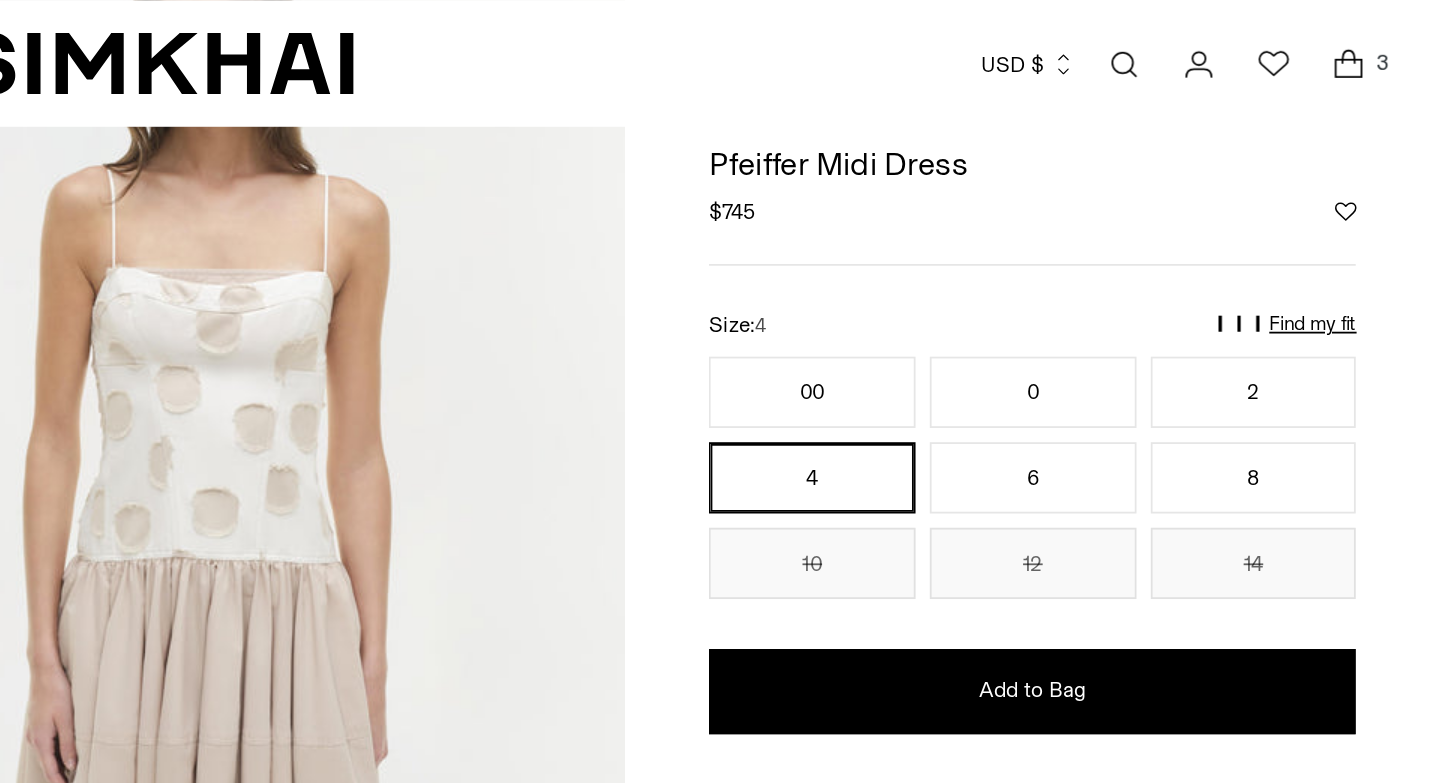 scroll, scrollTop: 209, scrollLeft: 0, axis: vertical 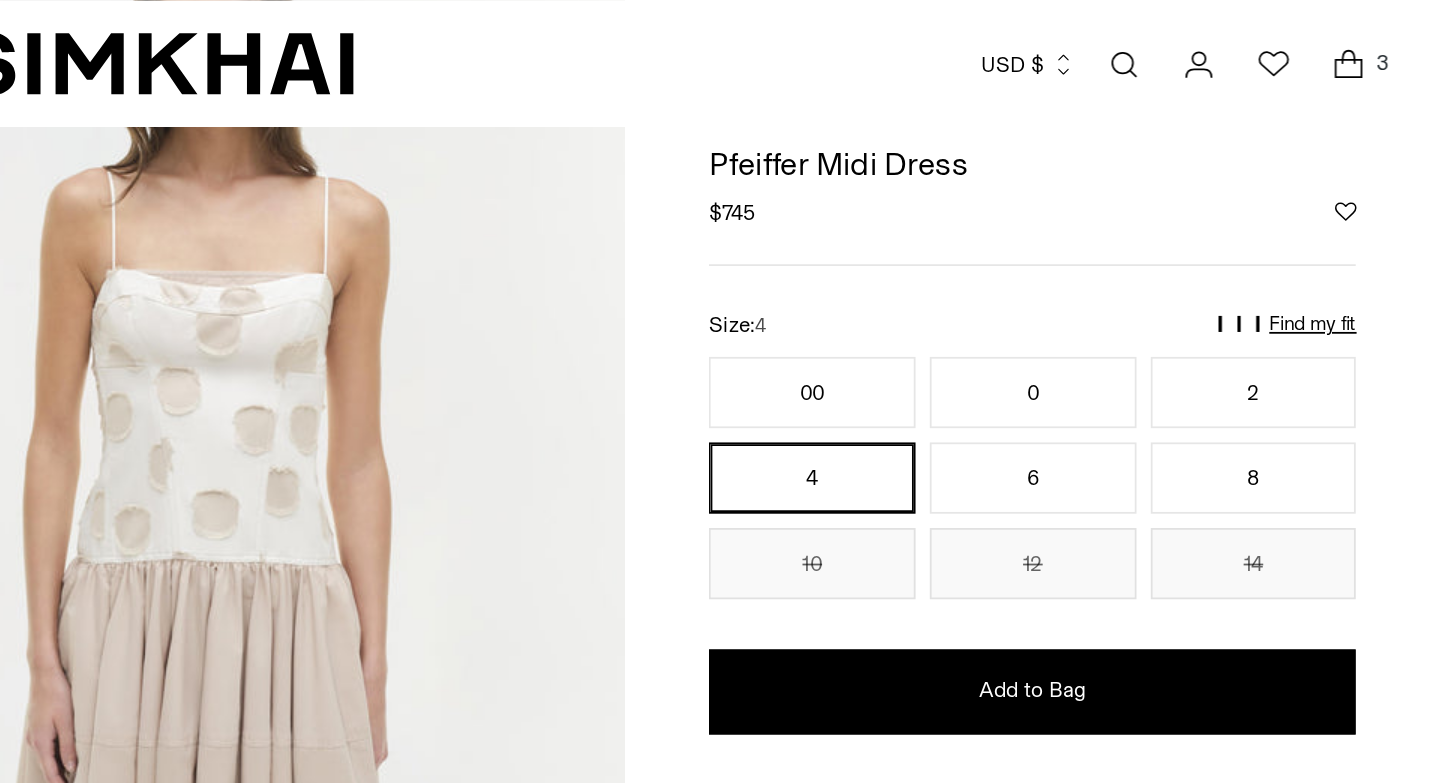 click 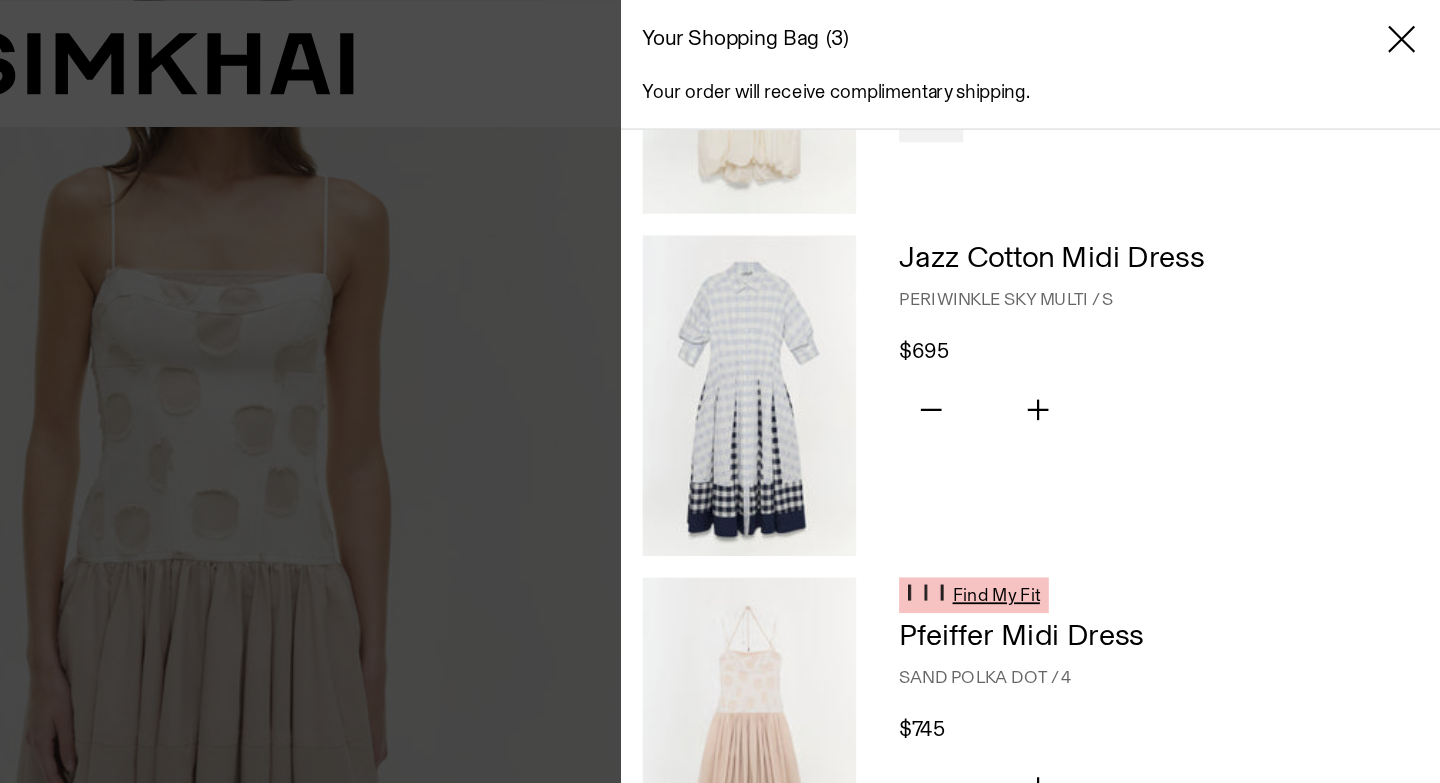 scroll, scrollTop: 195, scrollLeft: 0, axis: vertical 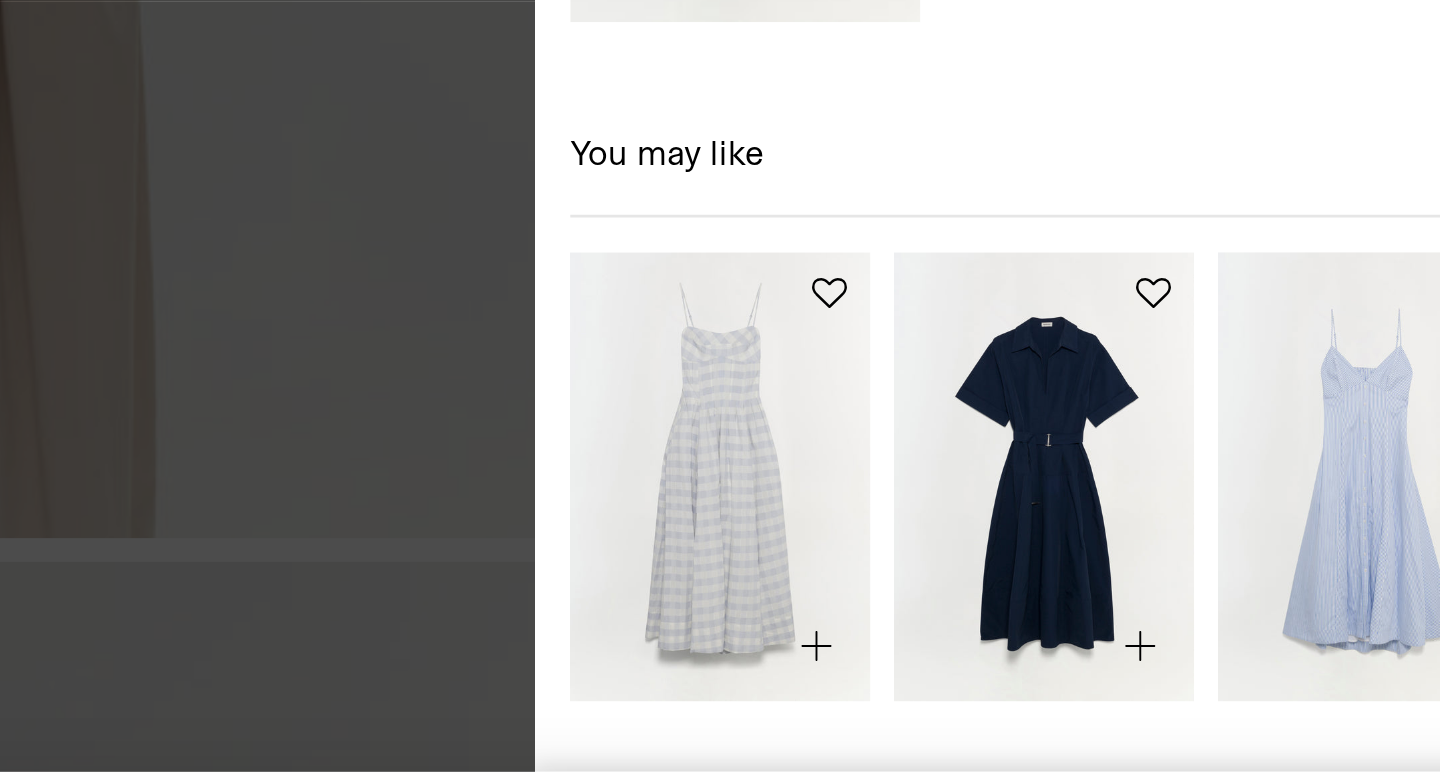 click at bounding box center [0, 0] 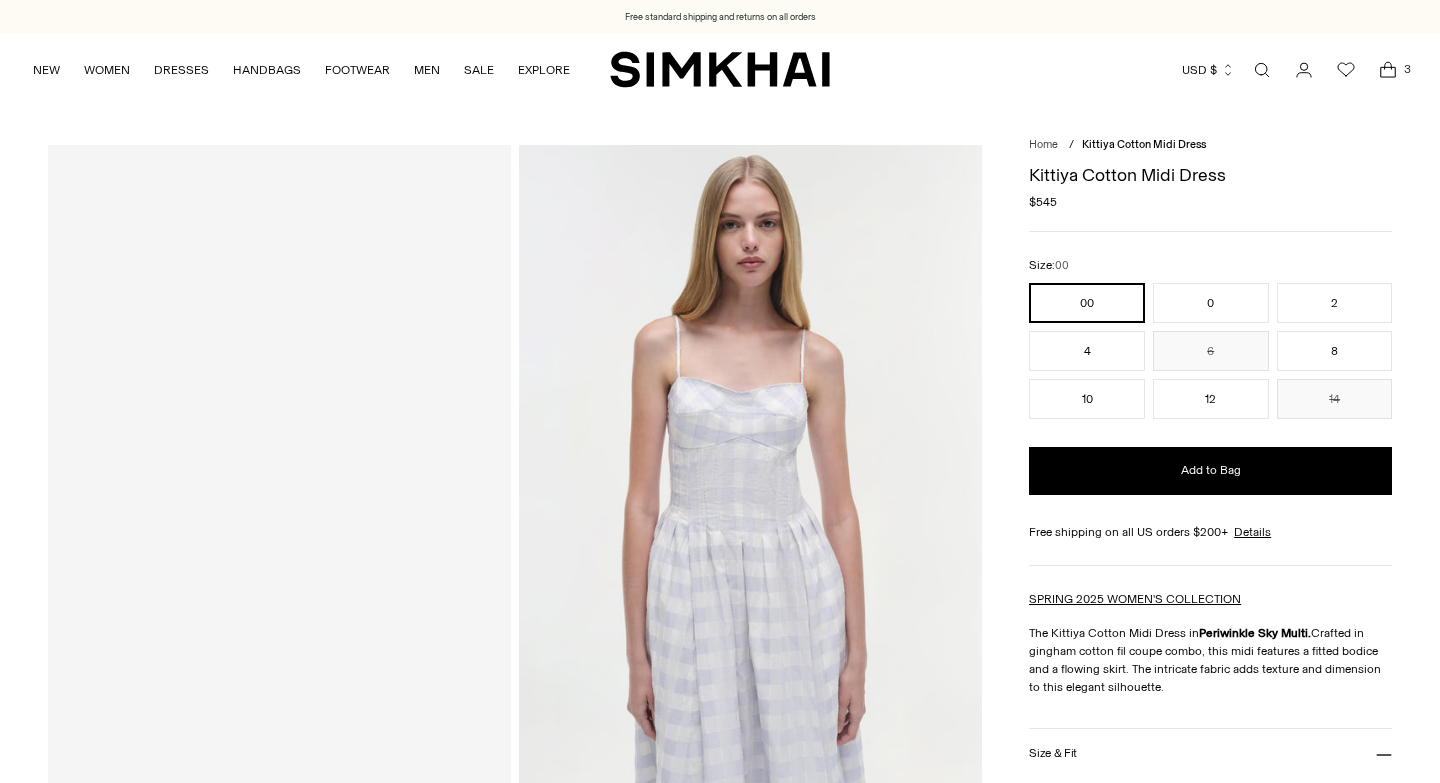 scroll, scrollTop: 0, scrollLeft: 0, axis: both 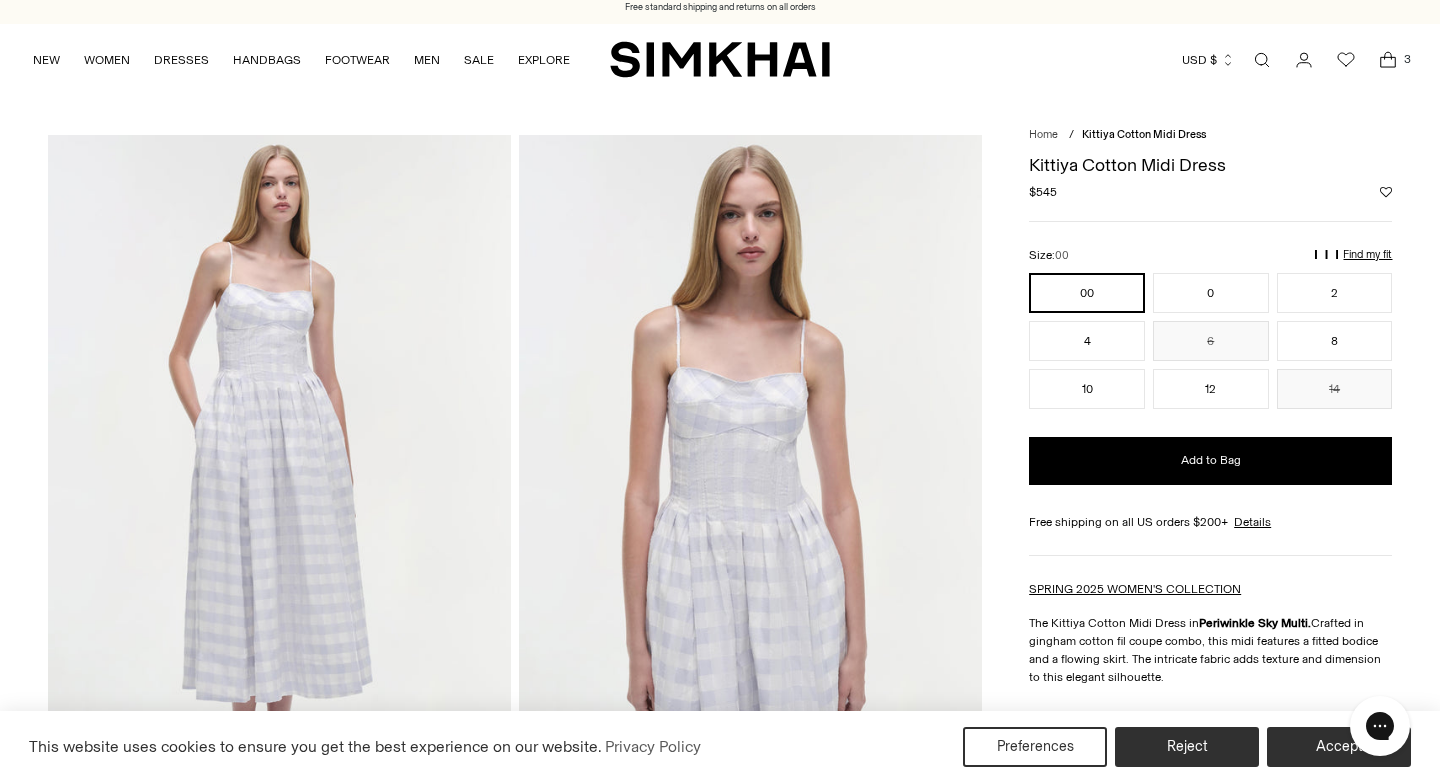 click 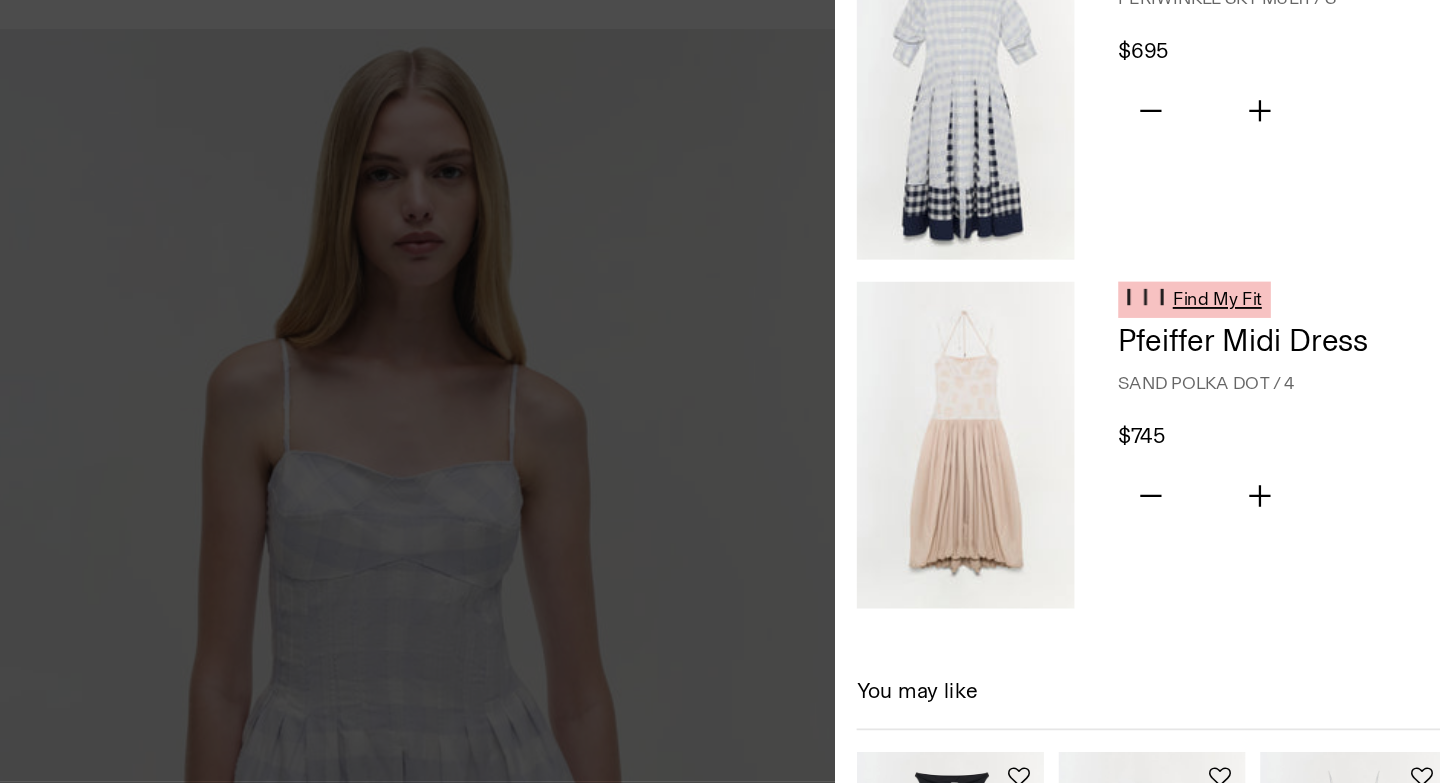 scroll, scrollTop: 0, scrollLeft: 0, axis: both 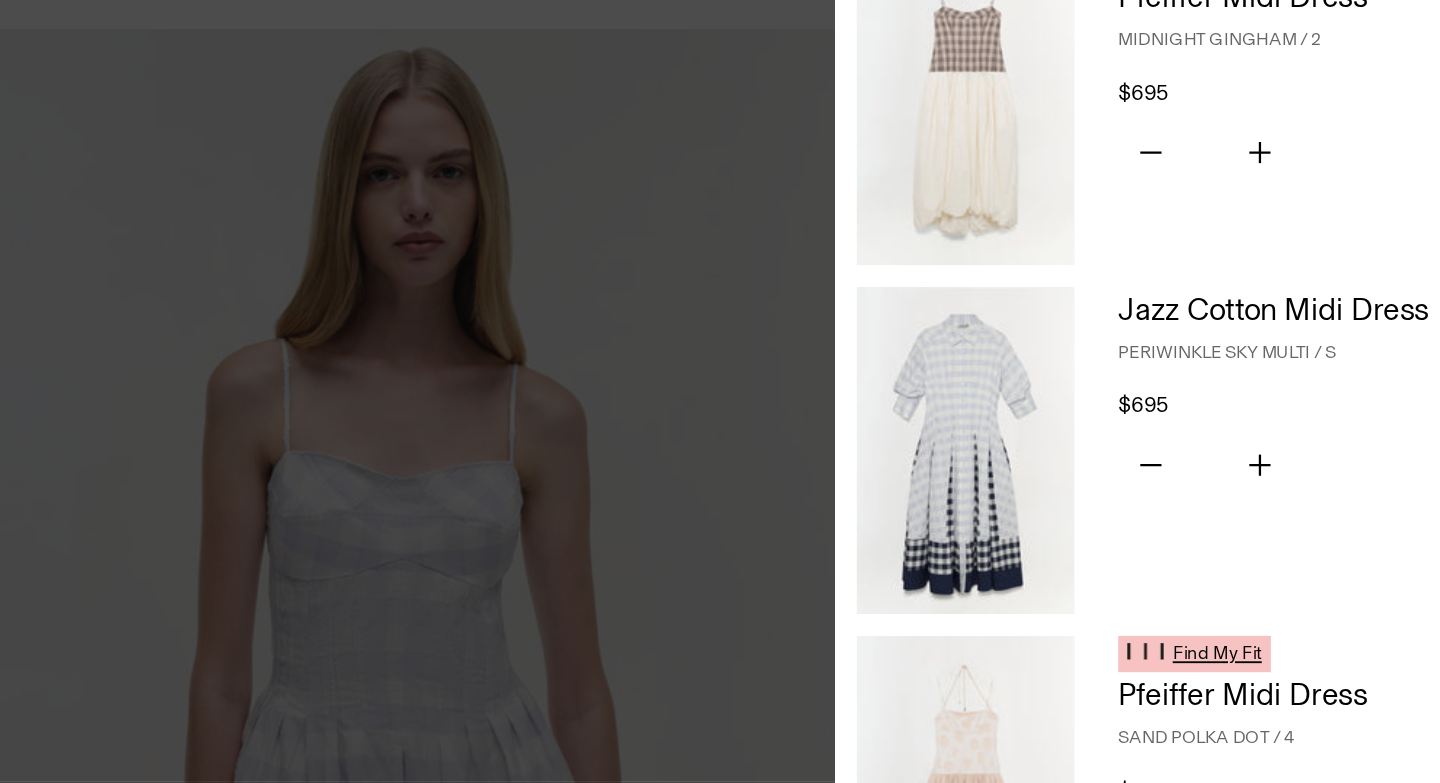 click at bounding box center [1052, 175] 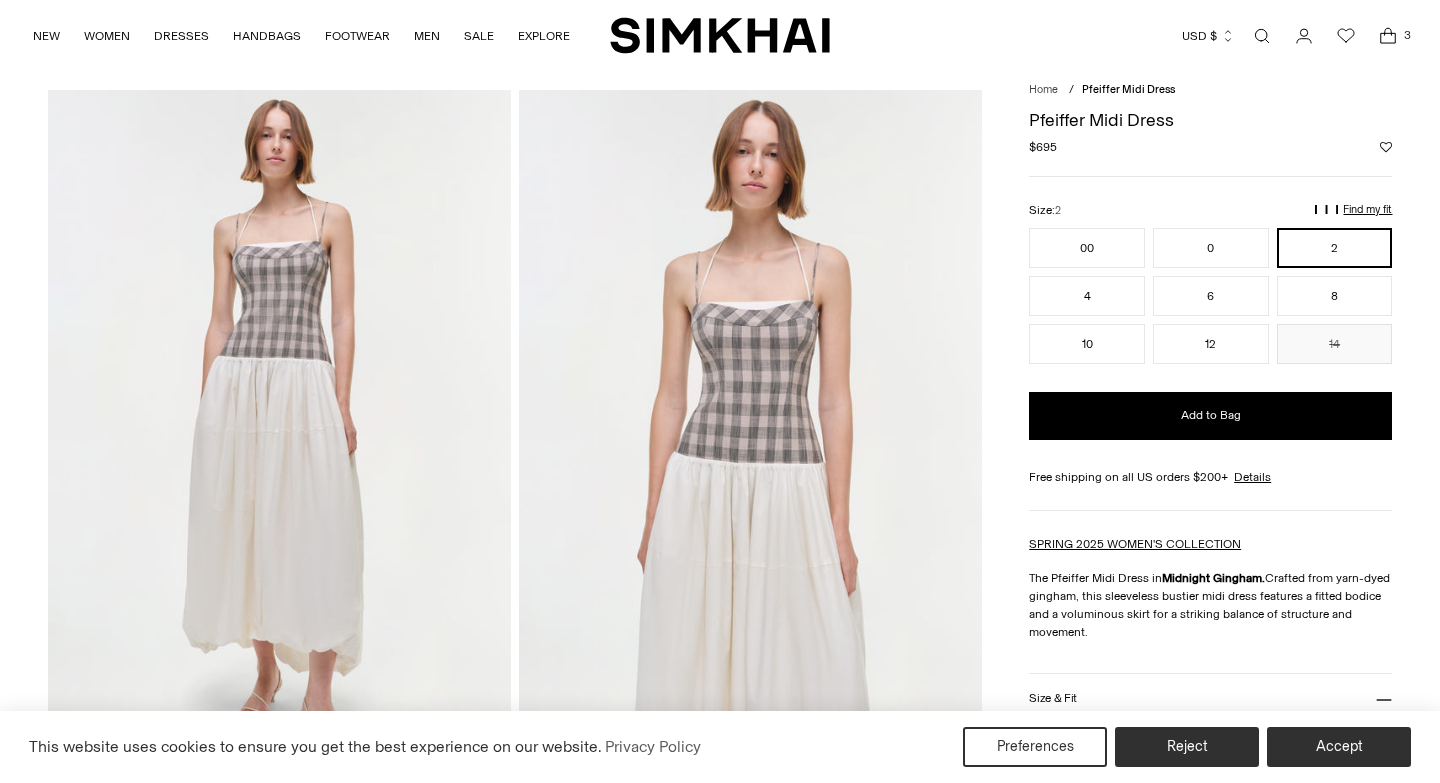 scroll, scrollTop: 619, scrollLeft: 0, axis: vertical 